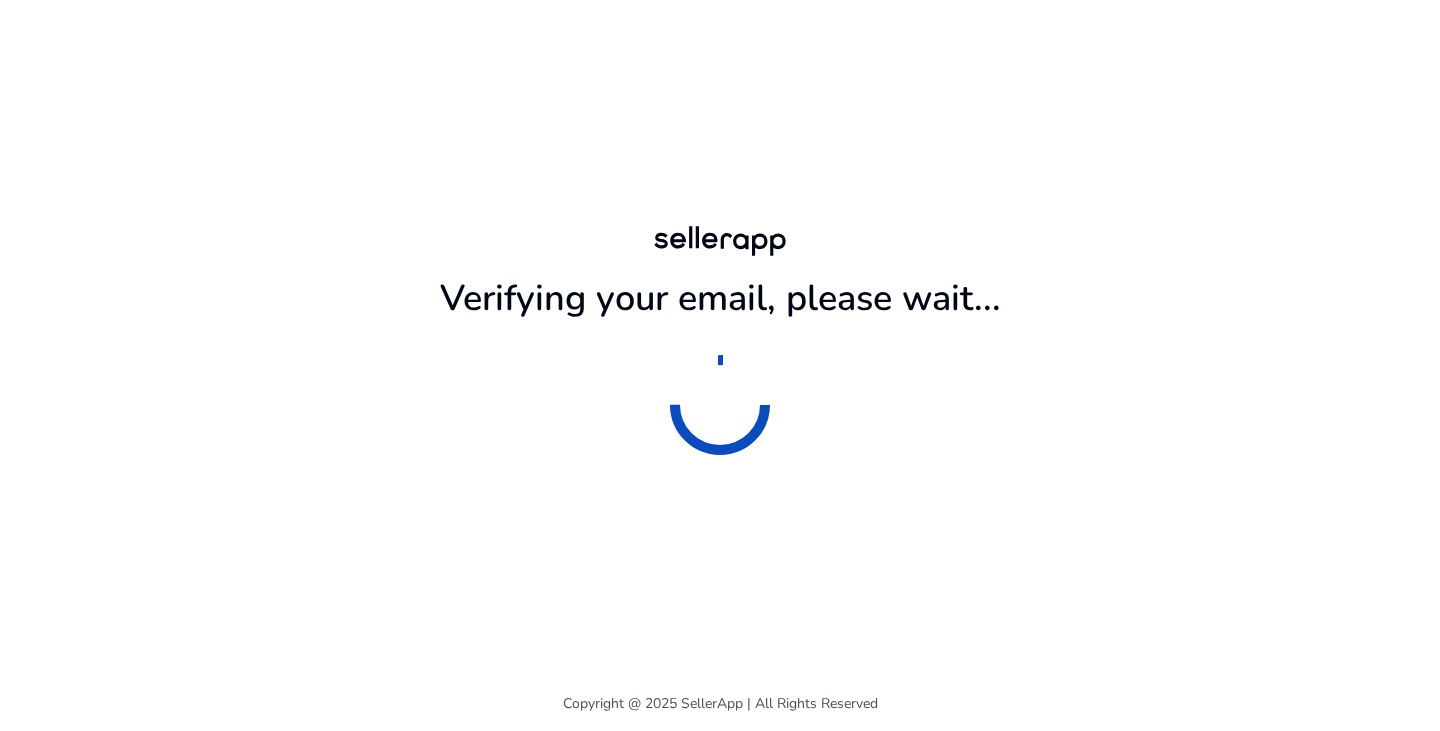scroll, scrollTop: 0, scrollLeft: 0, axis: both 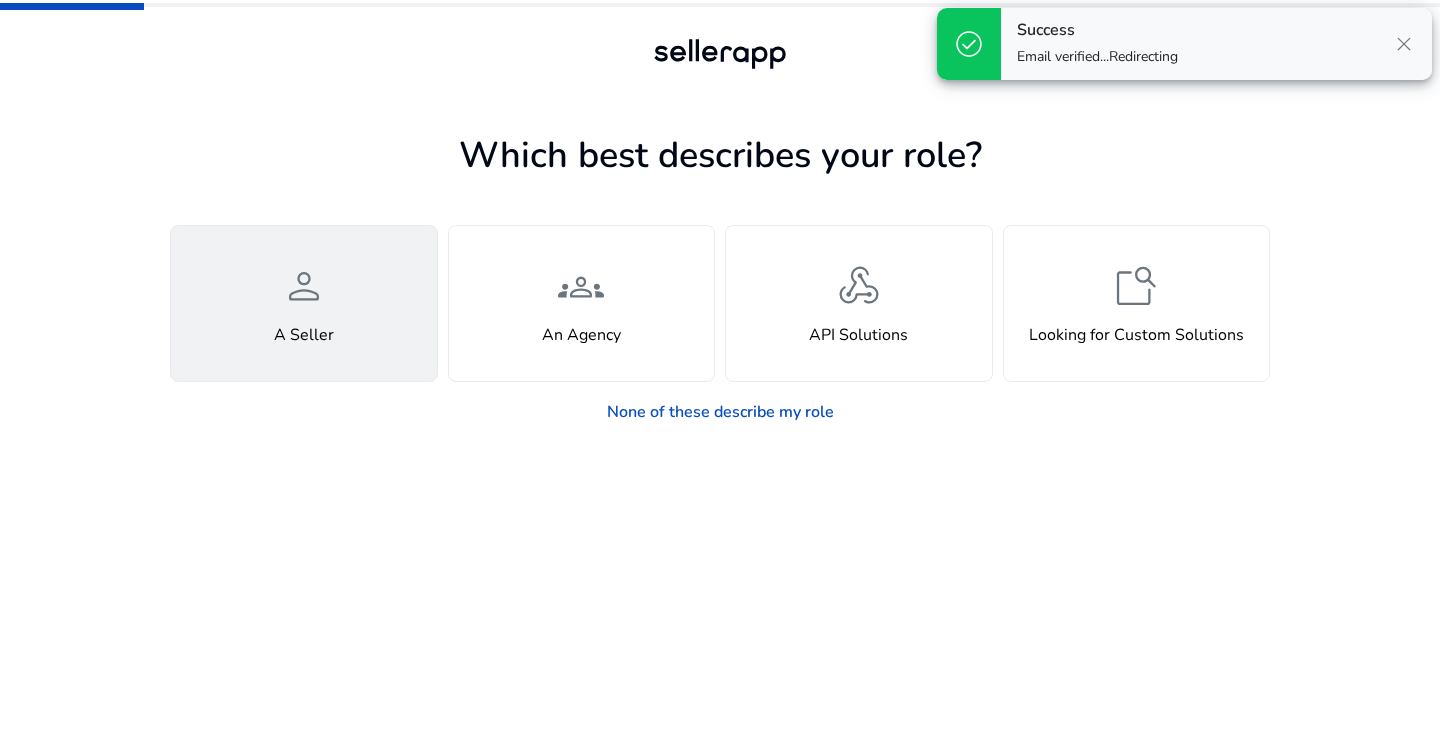click on "person  A Seller" 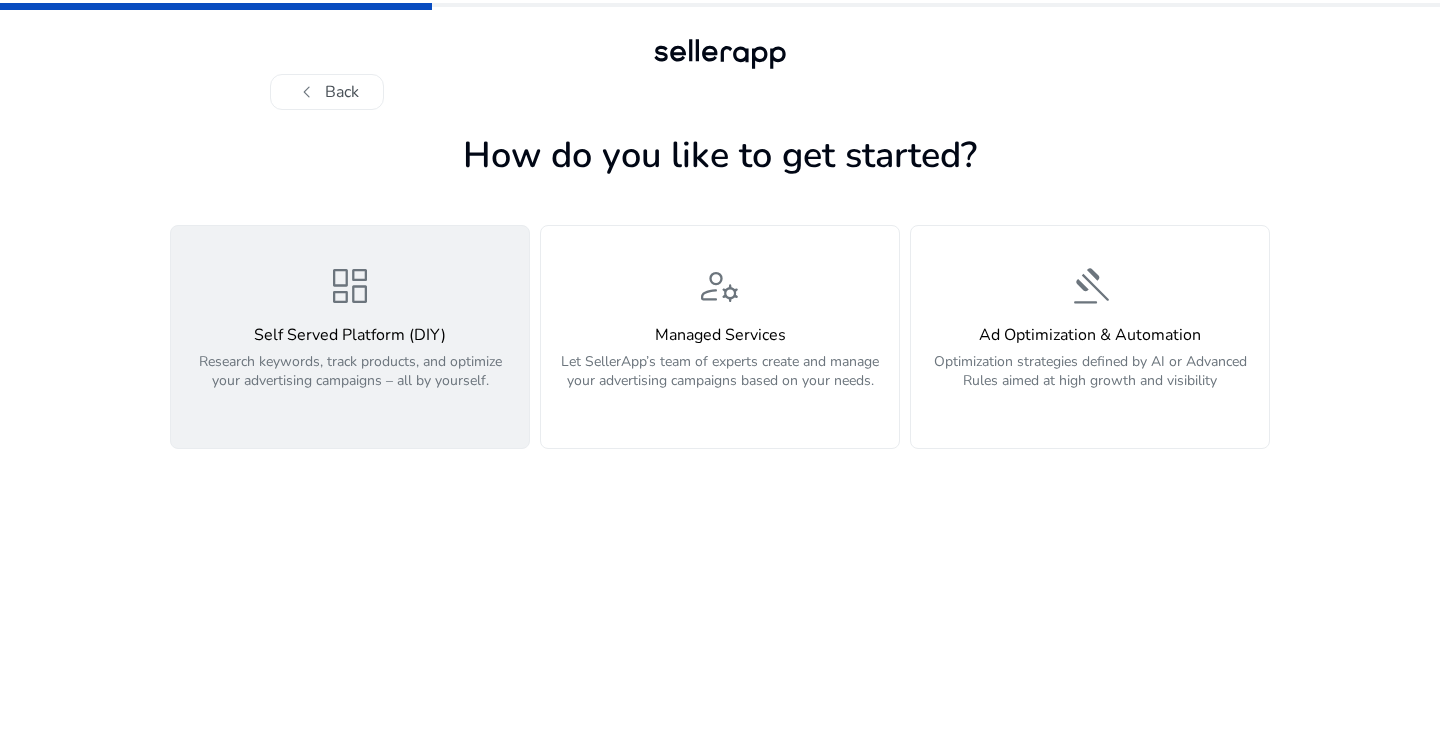 click on "Research keywords, track products, and optimize your advertising campaigns – all by yourself." 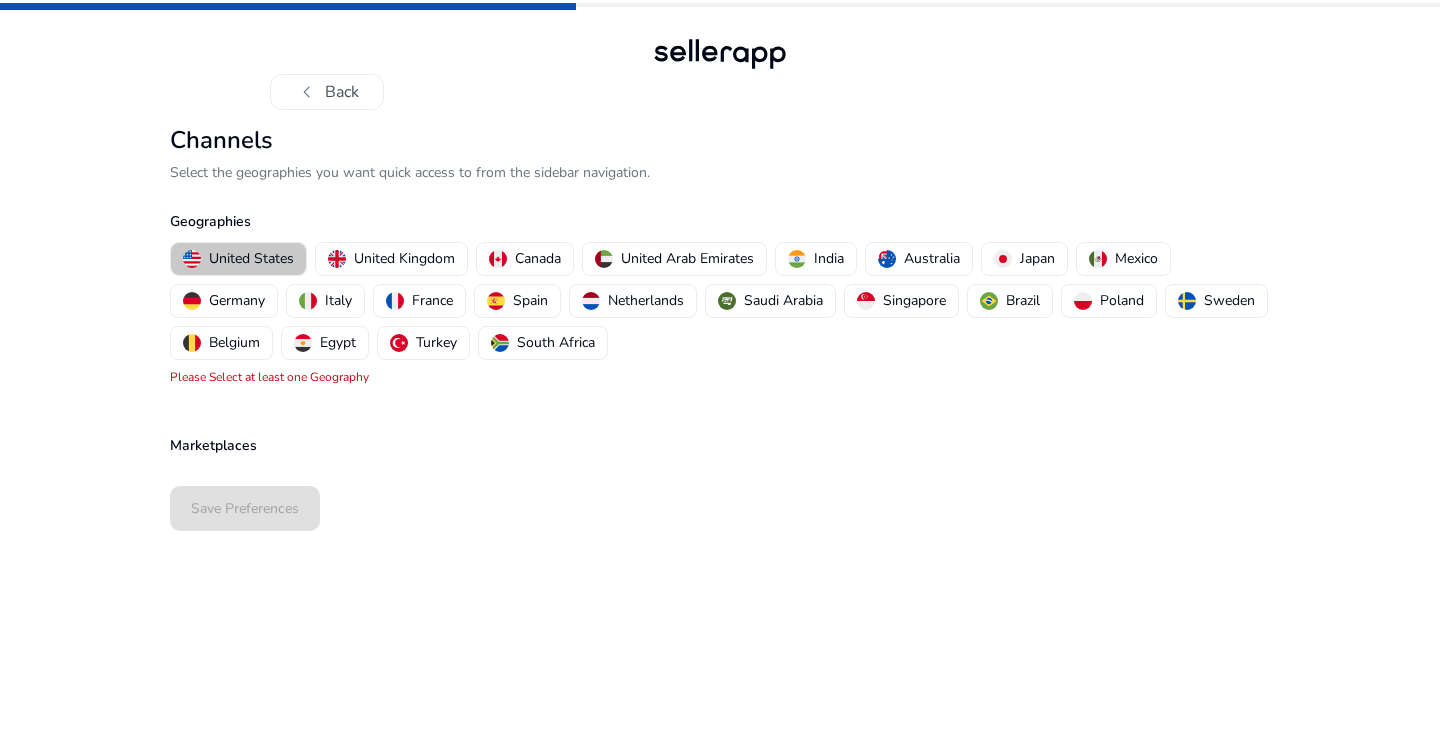 click on "United States" at bounding box center [251, 258] 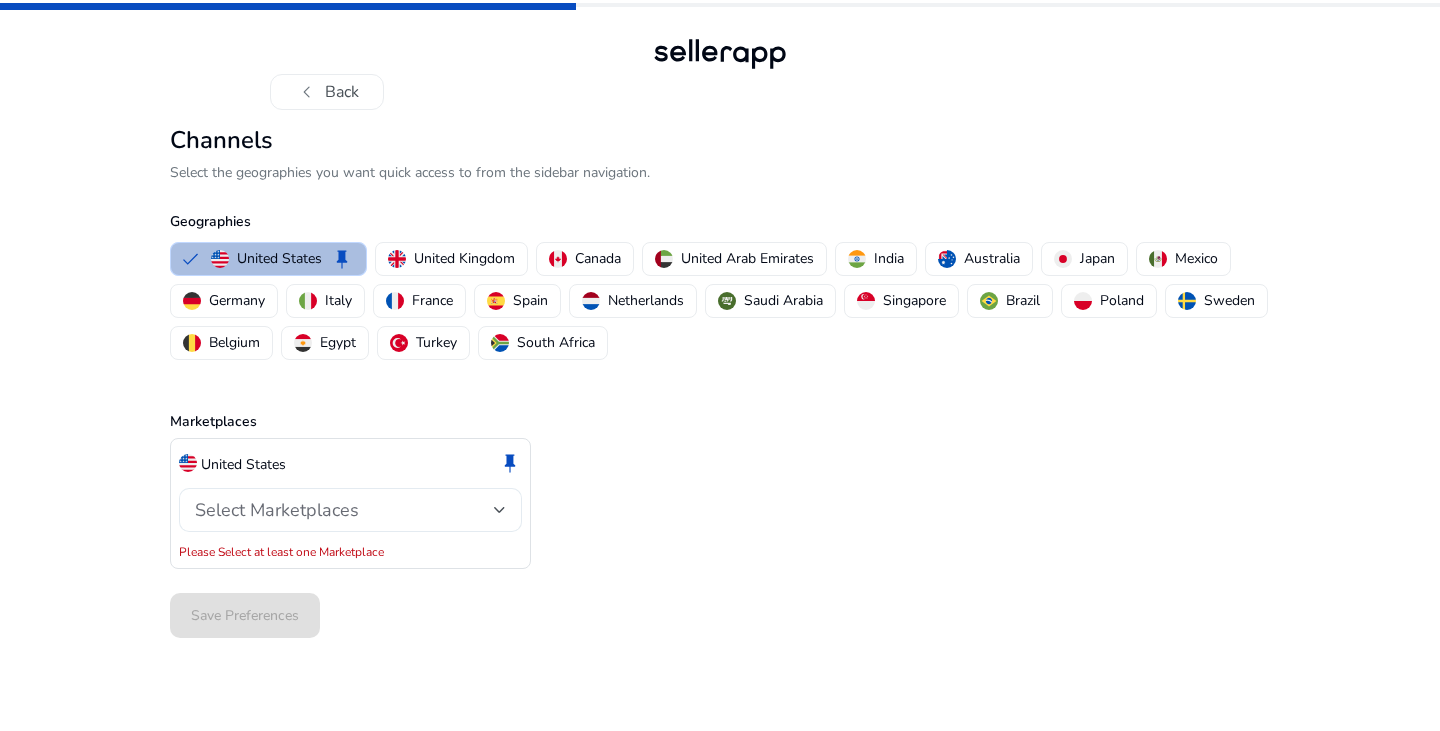 click on "Select Marketplaces" at bounding box center [277, 510] 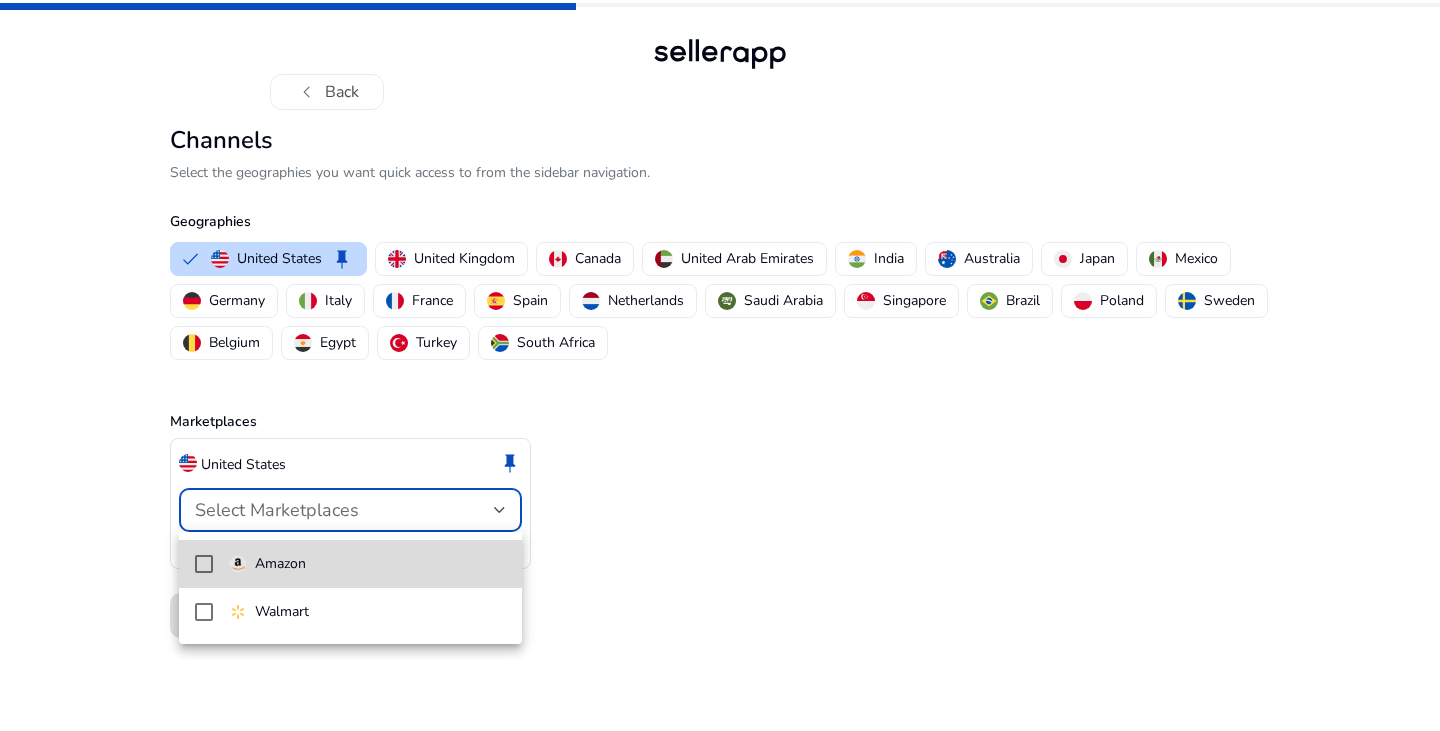 click on "Amazon" at bounding box center (280, 564) 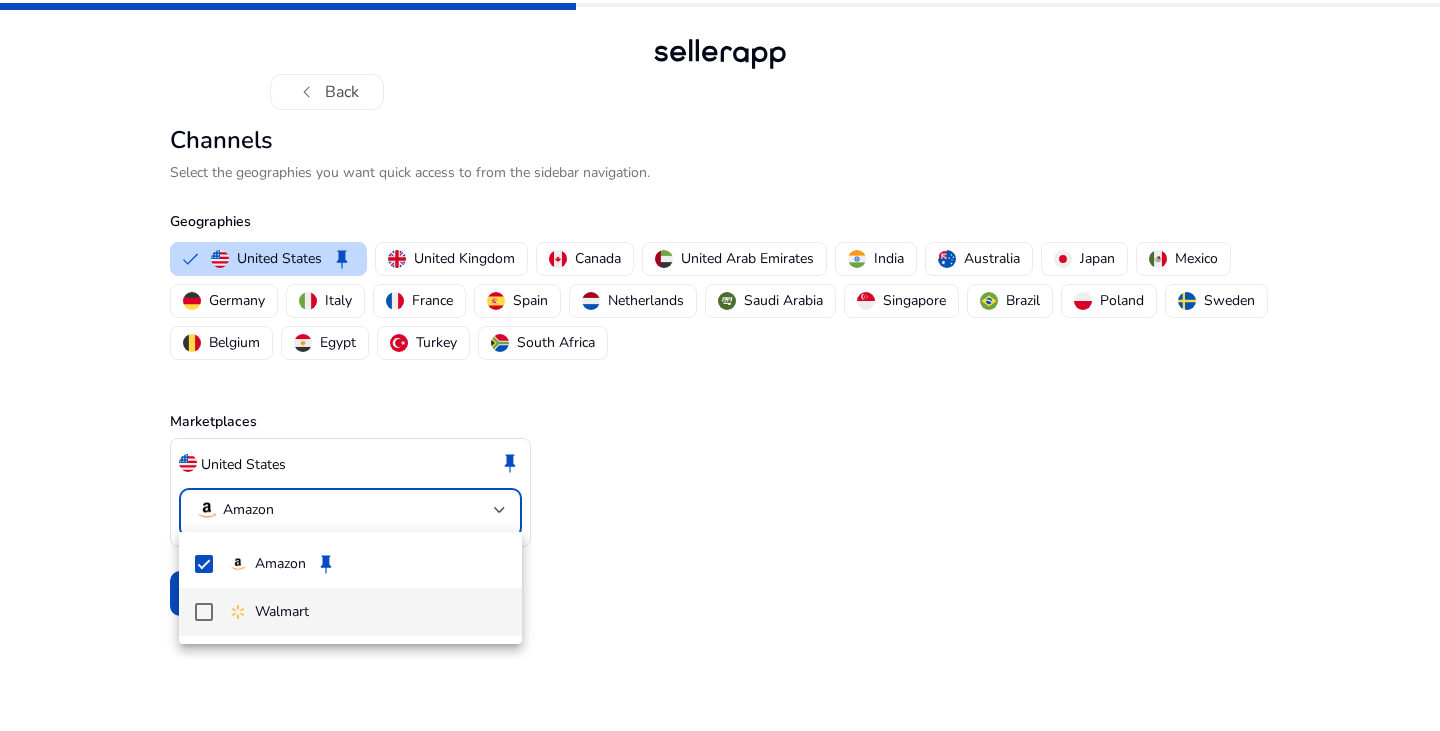 click on "Walmart" at bounding box center [282, 612] 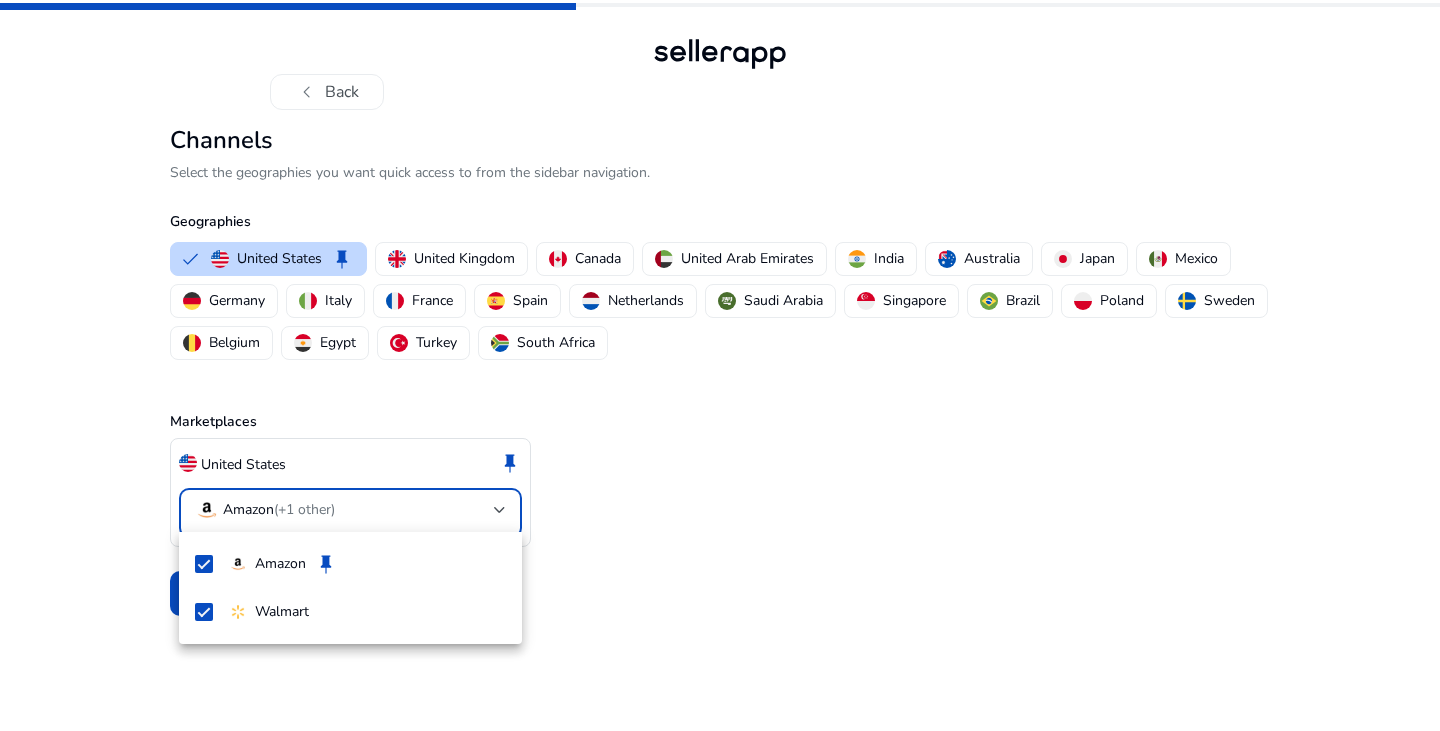 click at bounding box center [720, 365] 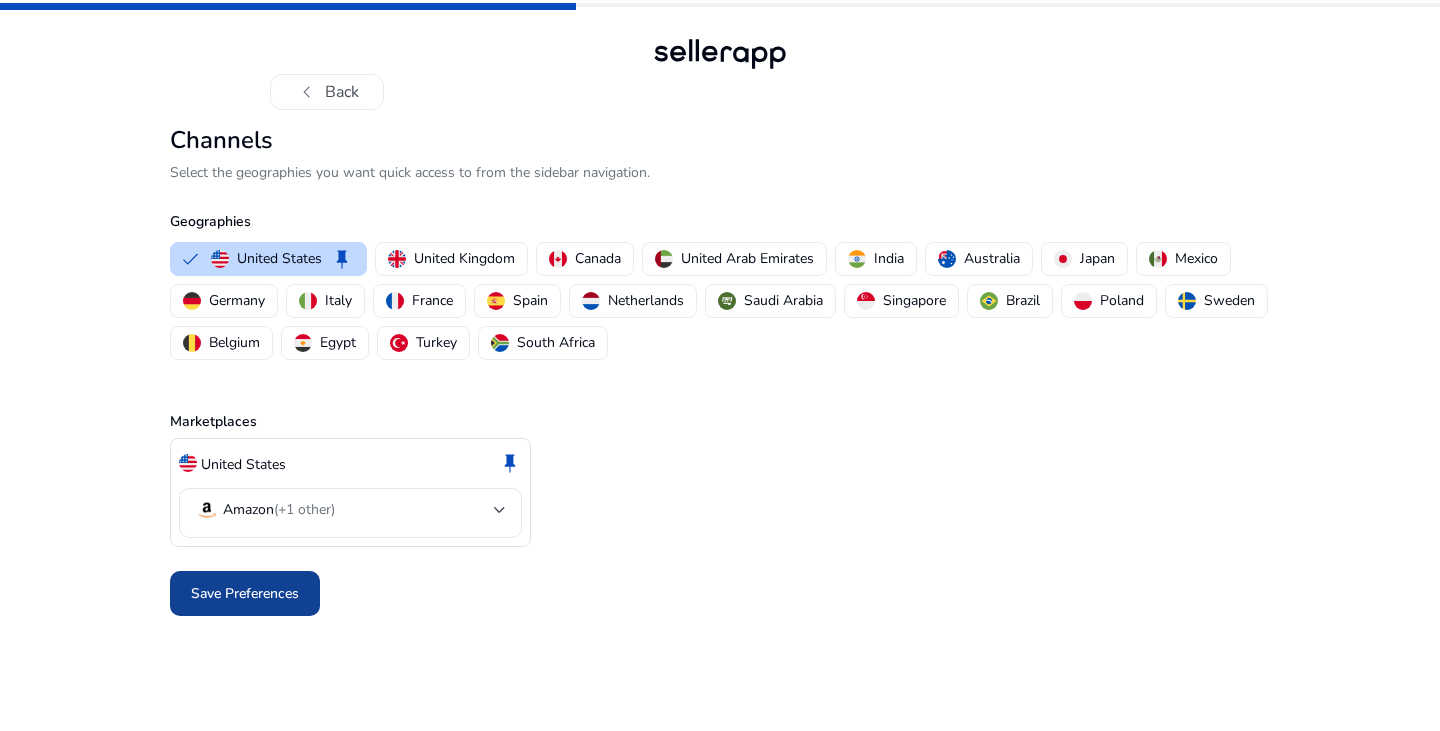 click on "Save Preferences" 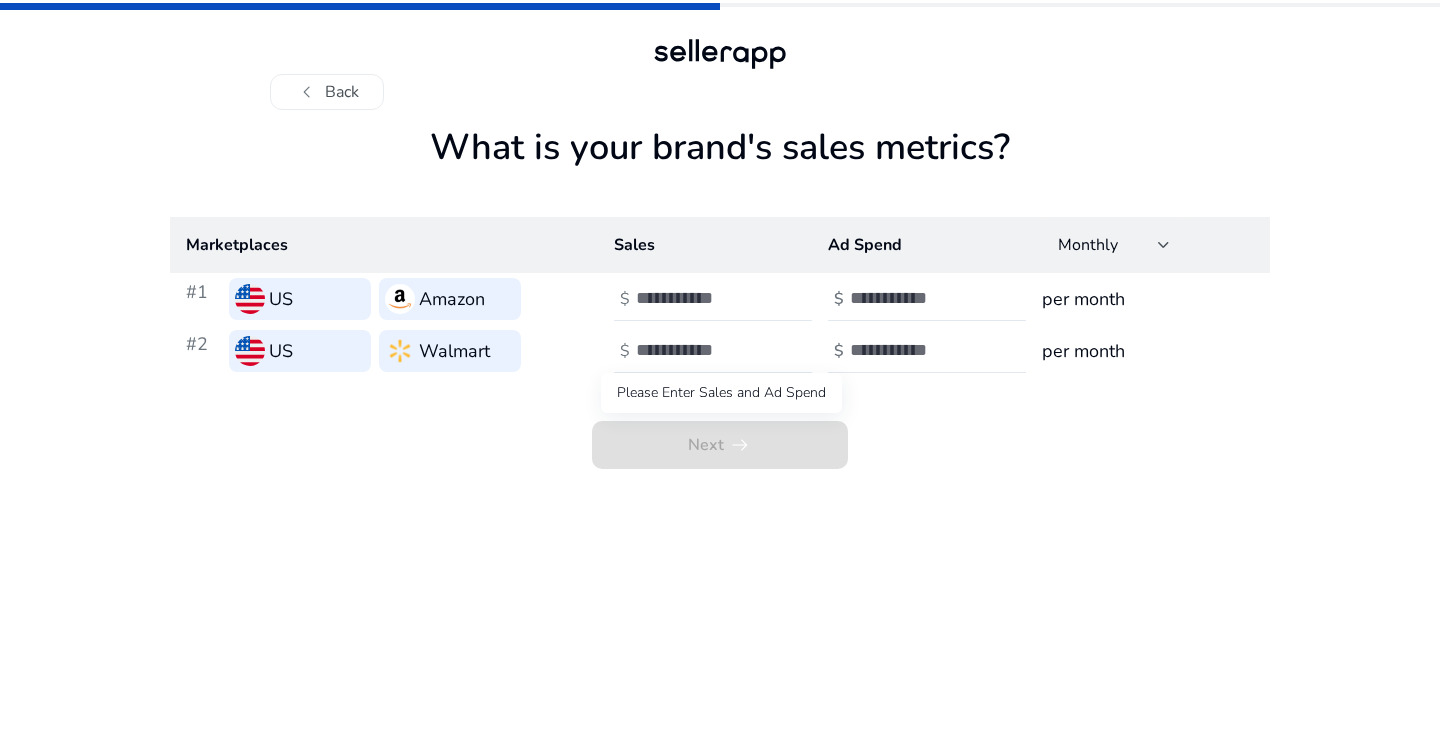 click on "Next   arrow_right_alt" 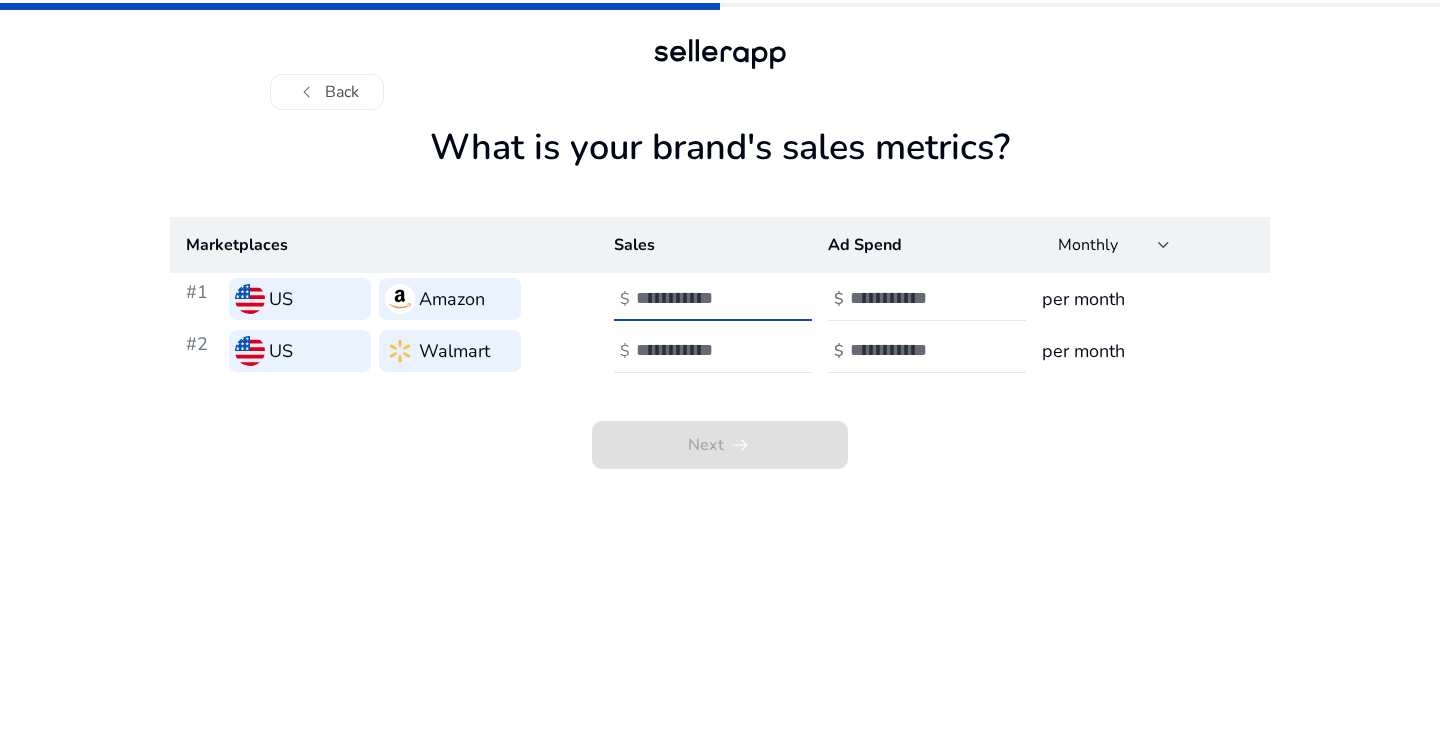 click at bounding box center [703, 298] 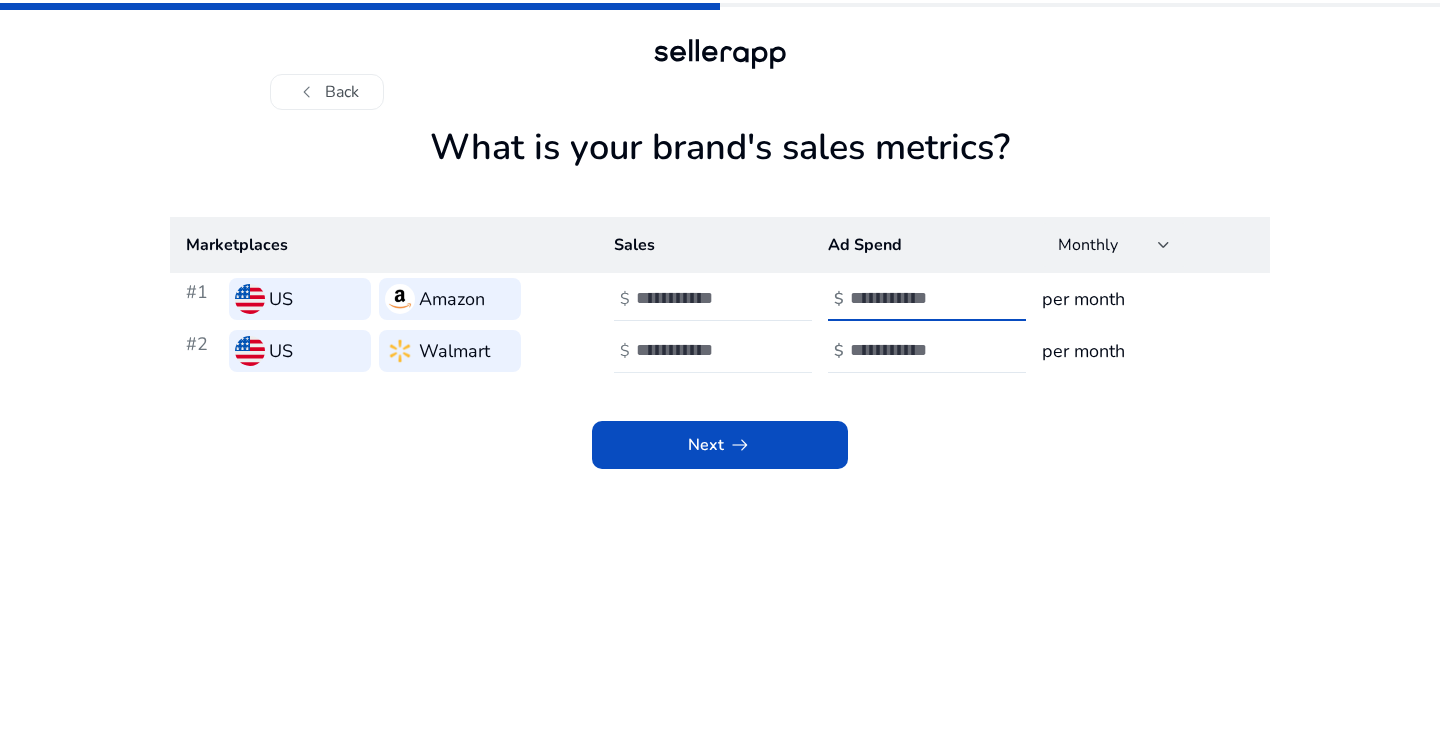 type on "*" 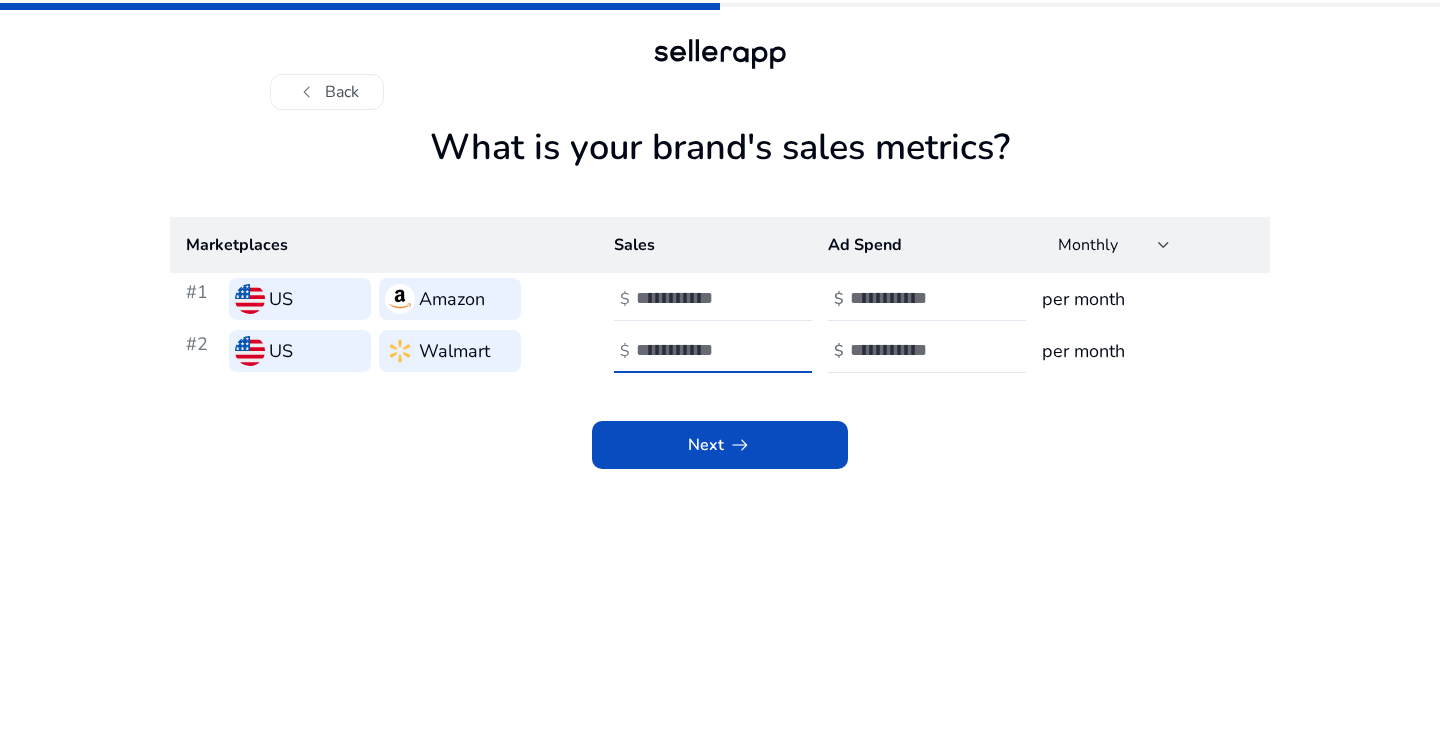 type on "*" 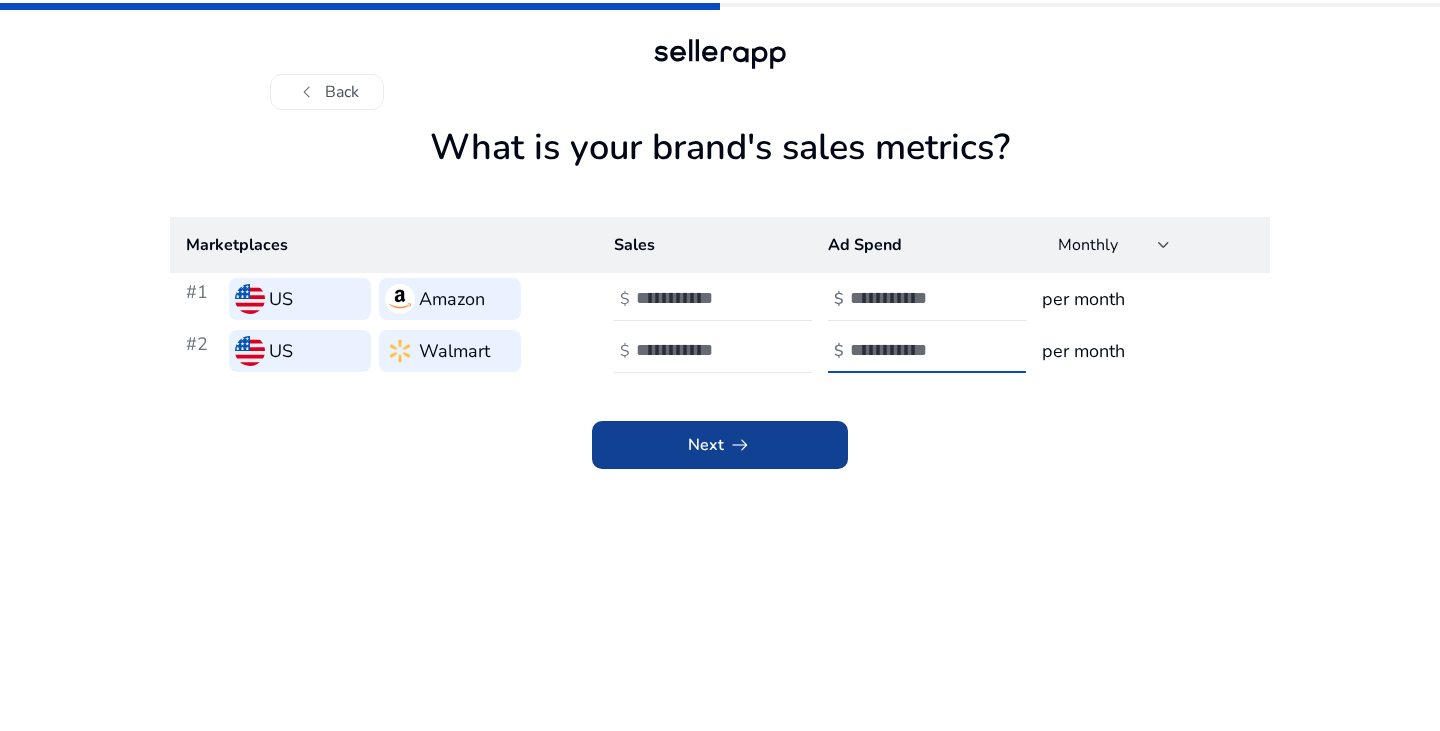 type on "*" 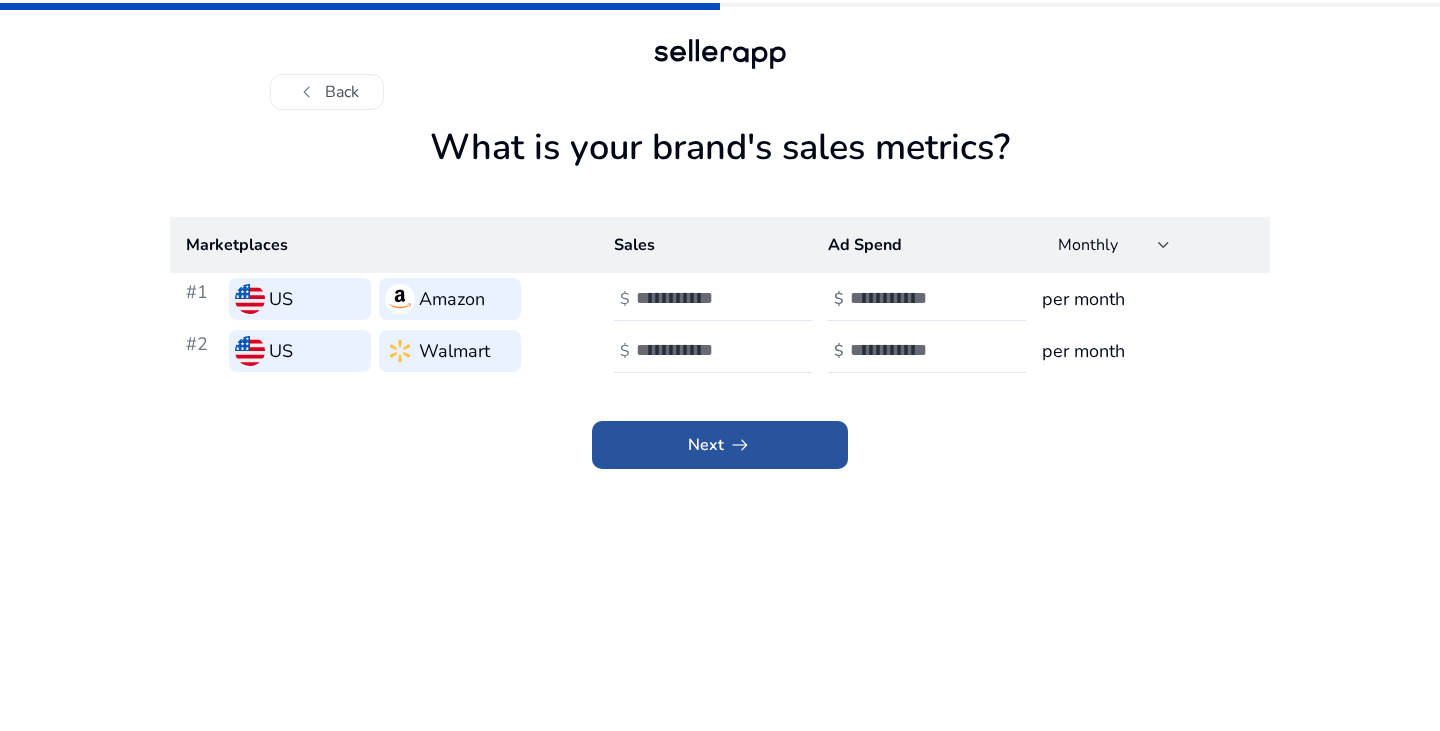 click on "Next   arrow_right_alt" 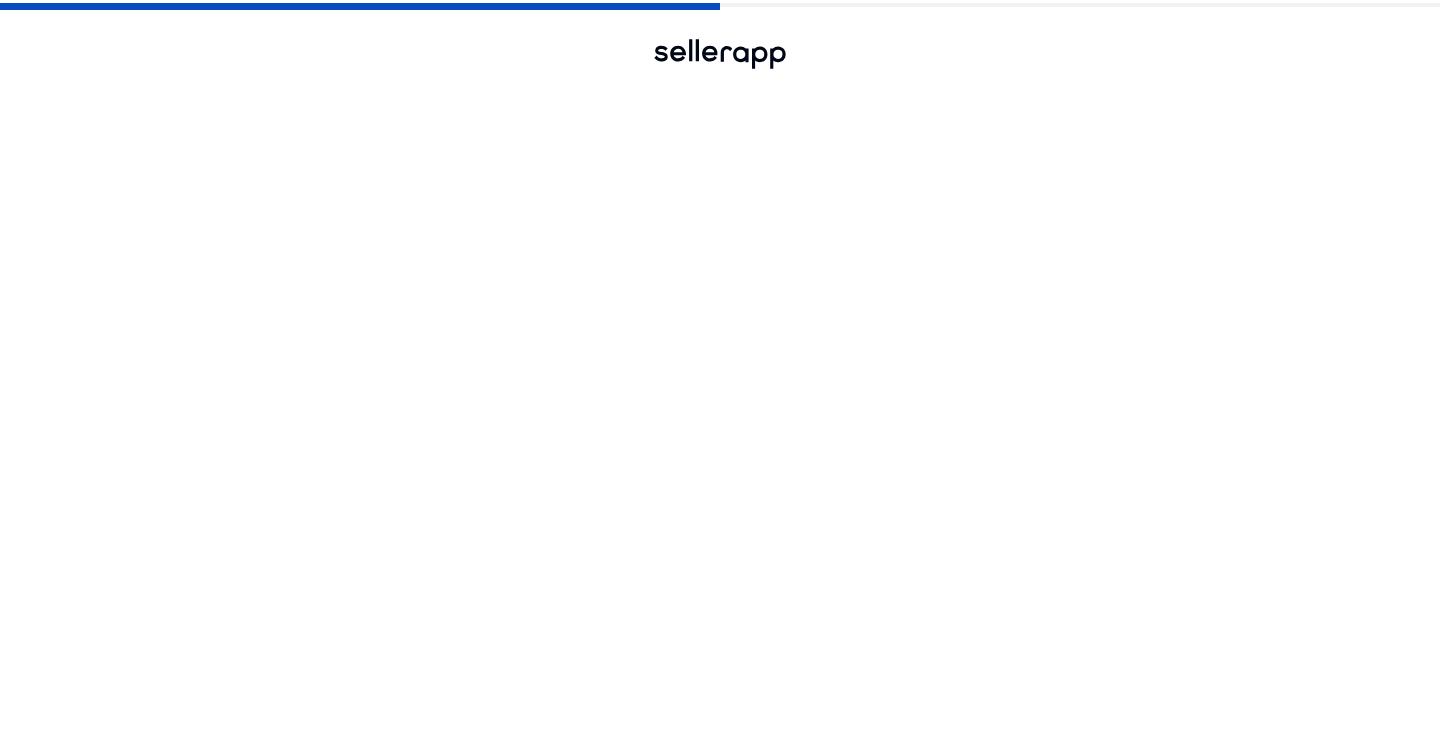 click on "What is your brand's sales metrics?   Next   arrow_right_alt" 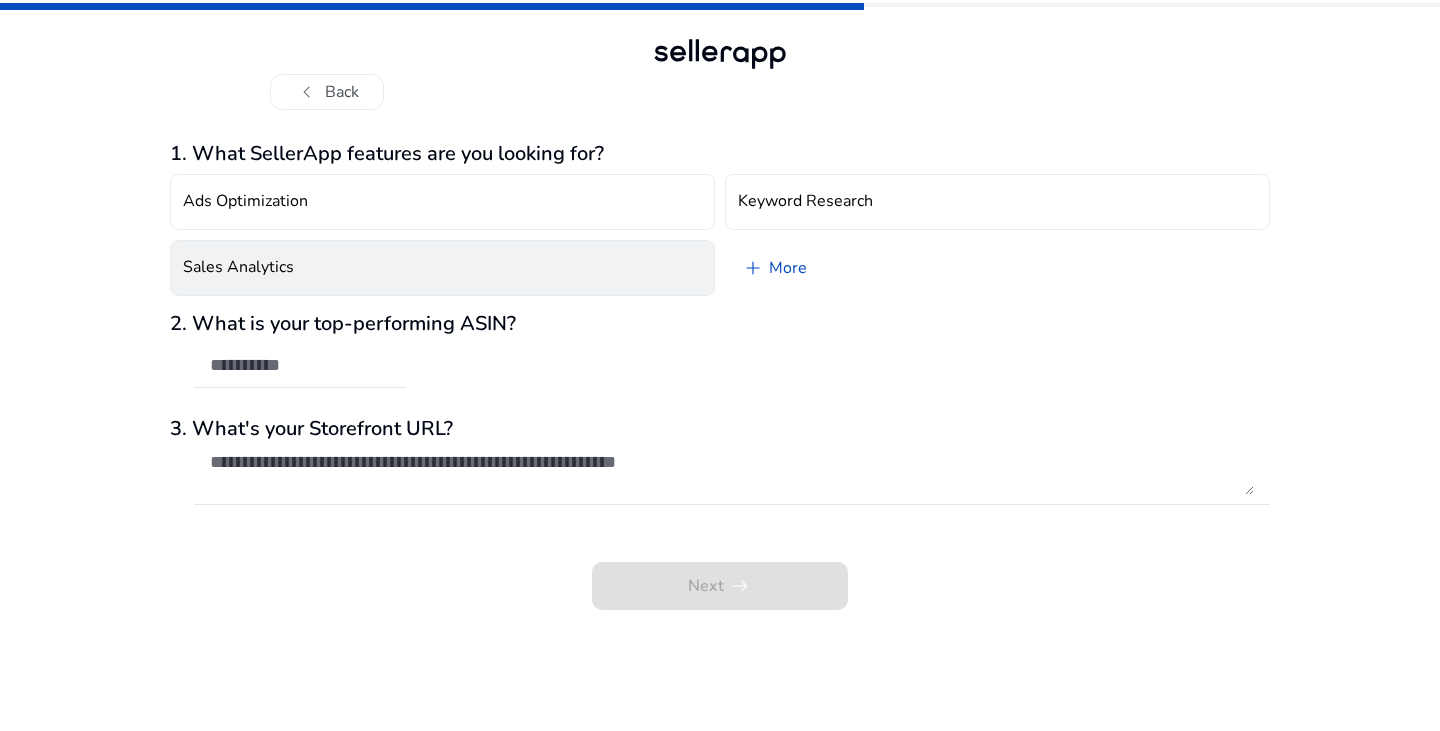 click on "Sales Analytics" 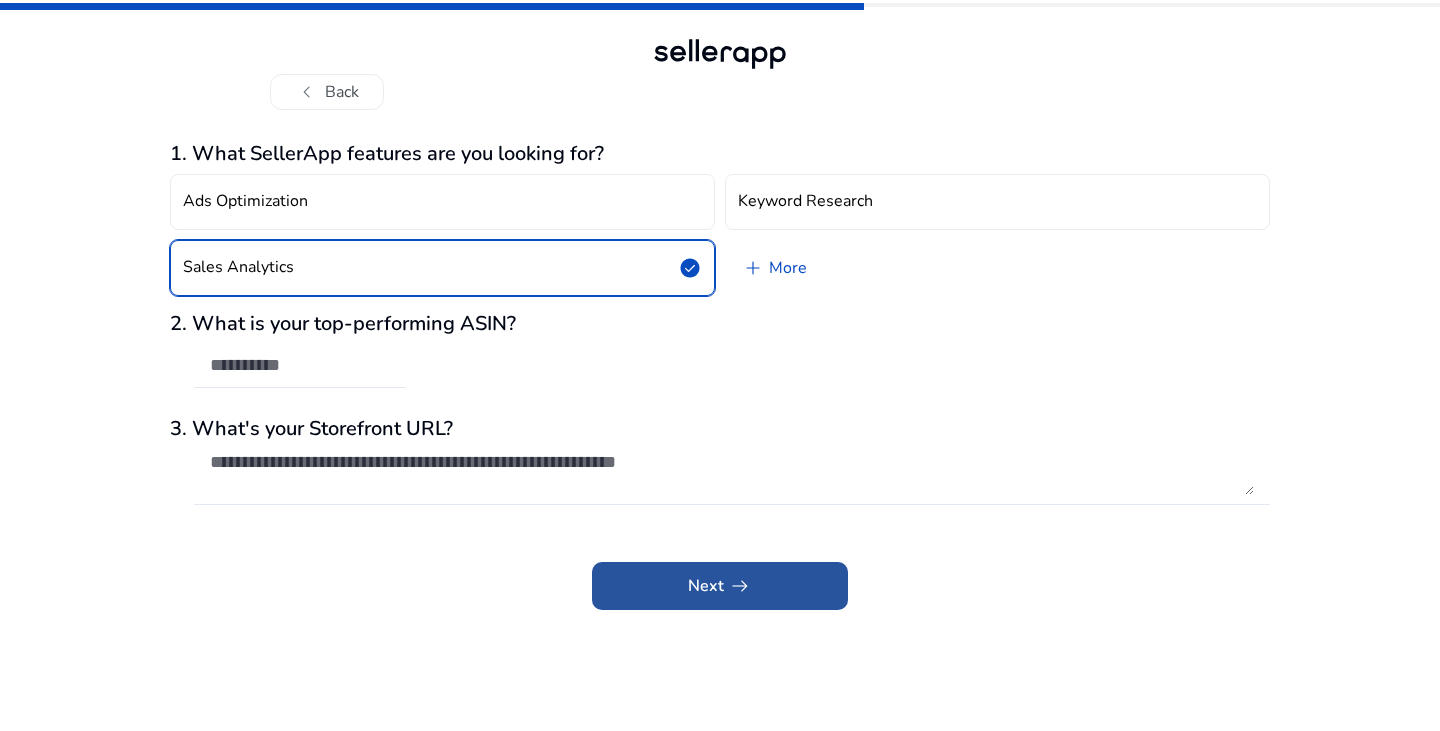 click on "Next   arrow_right_alt" 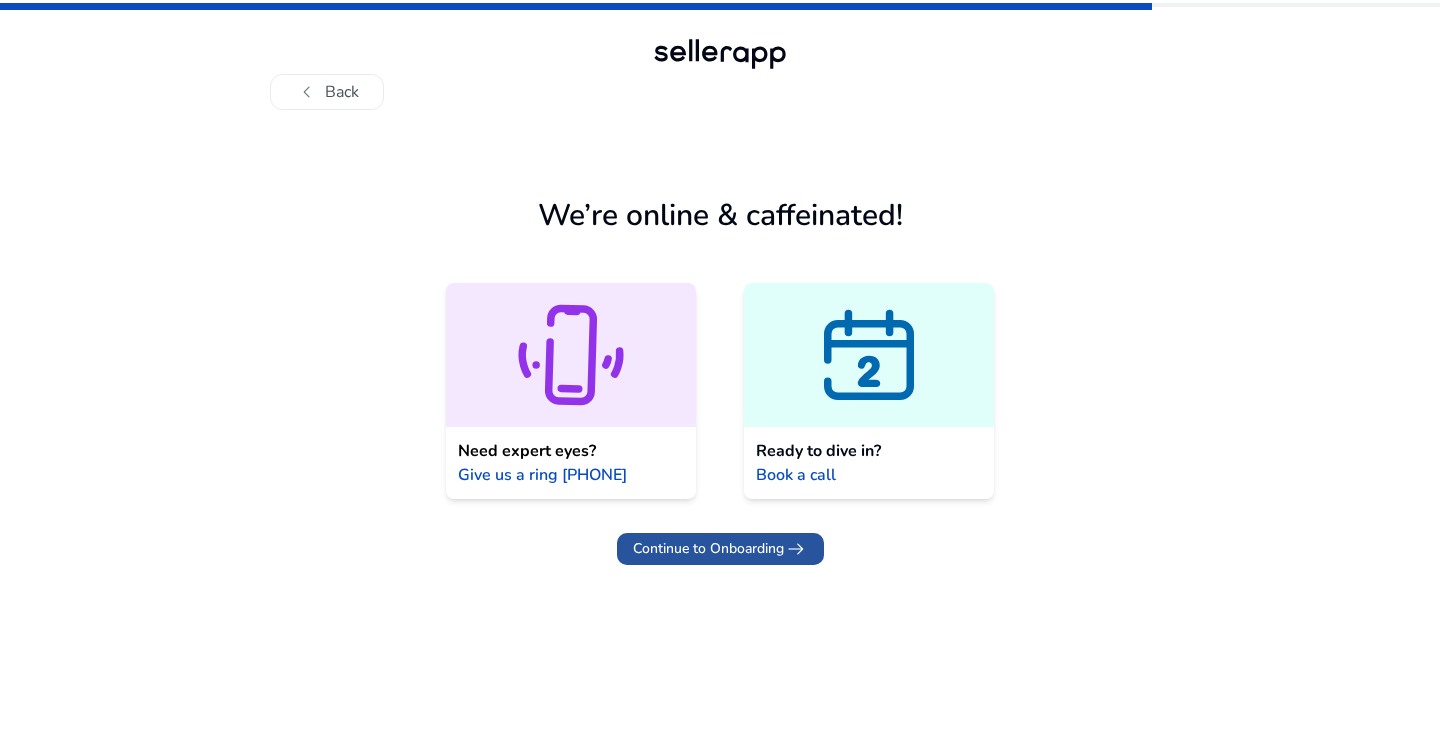 click on "Continue to Onboarding" 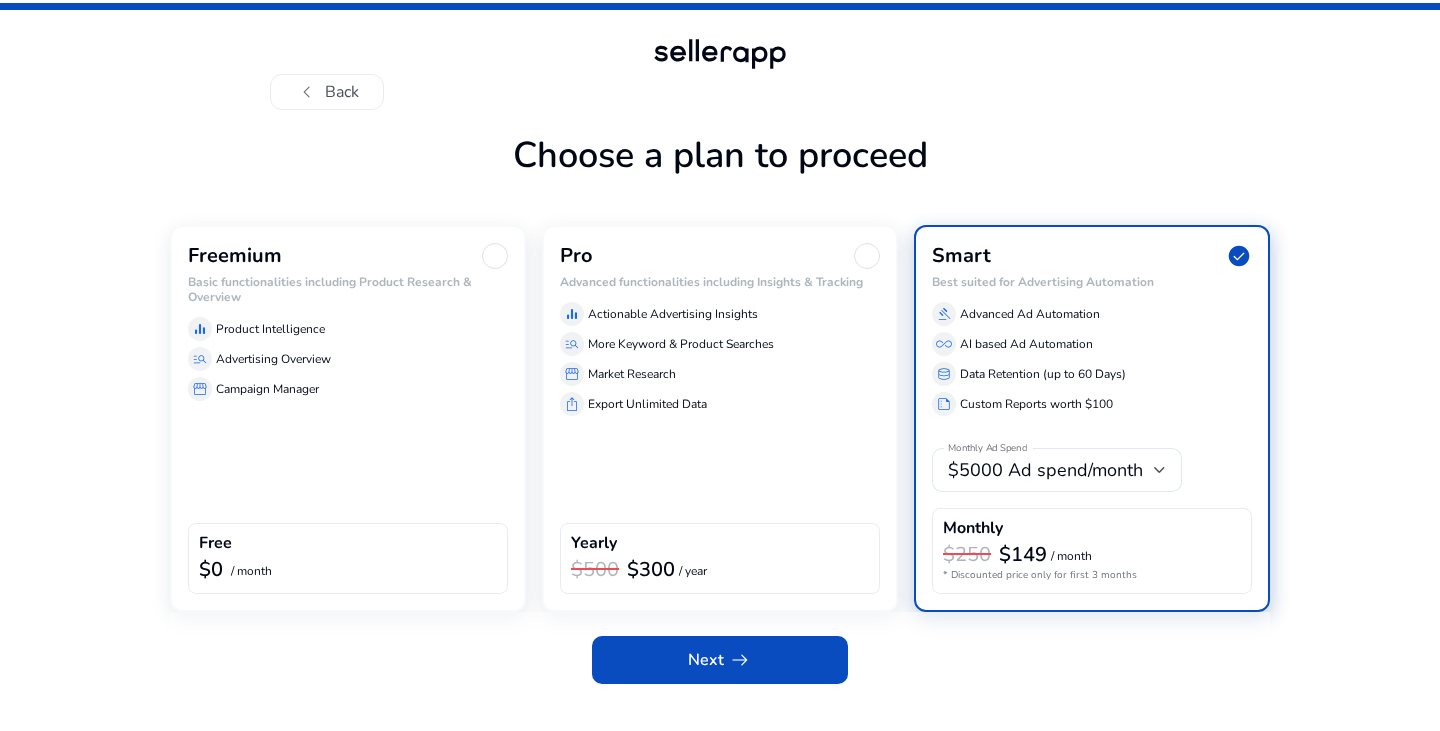 click on "manage_search  Advertising Overview" 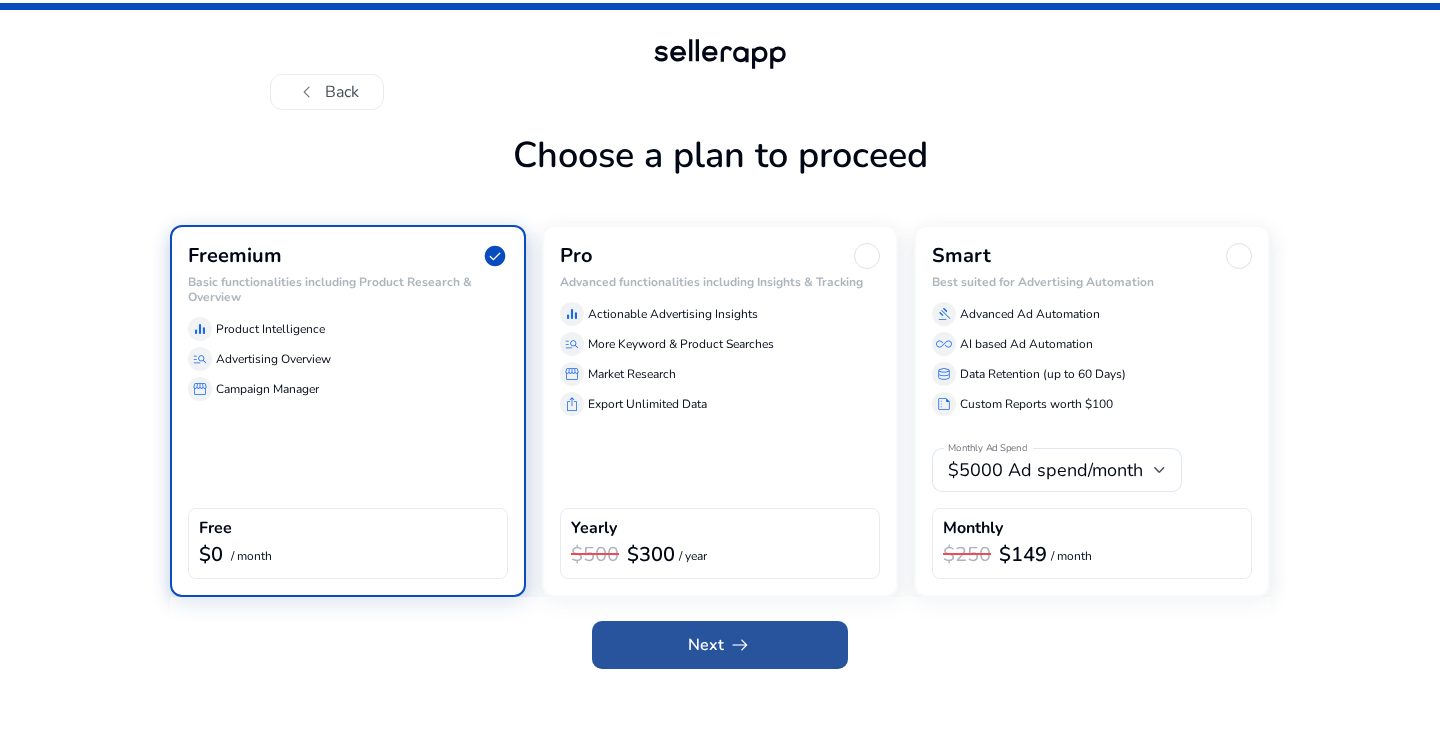 click 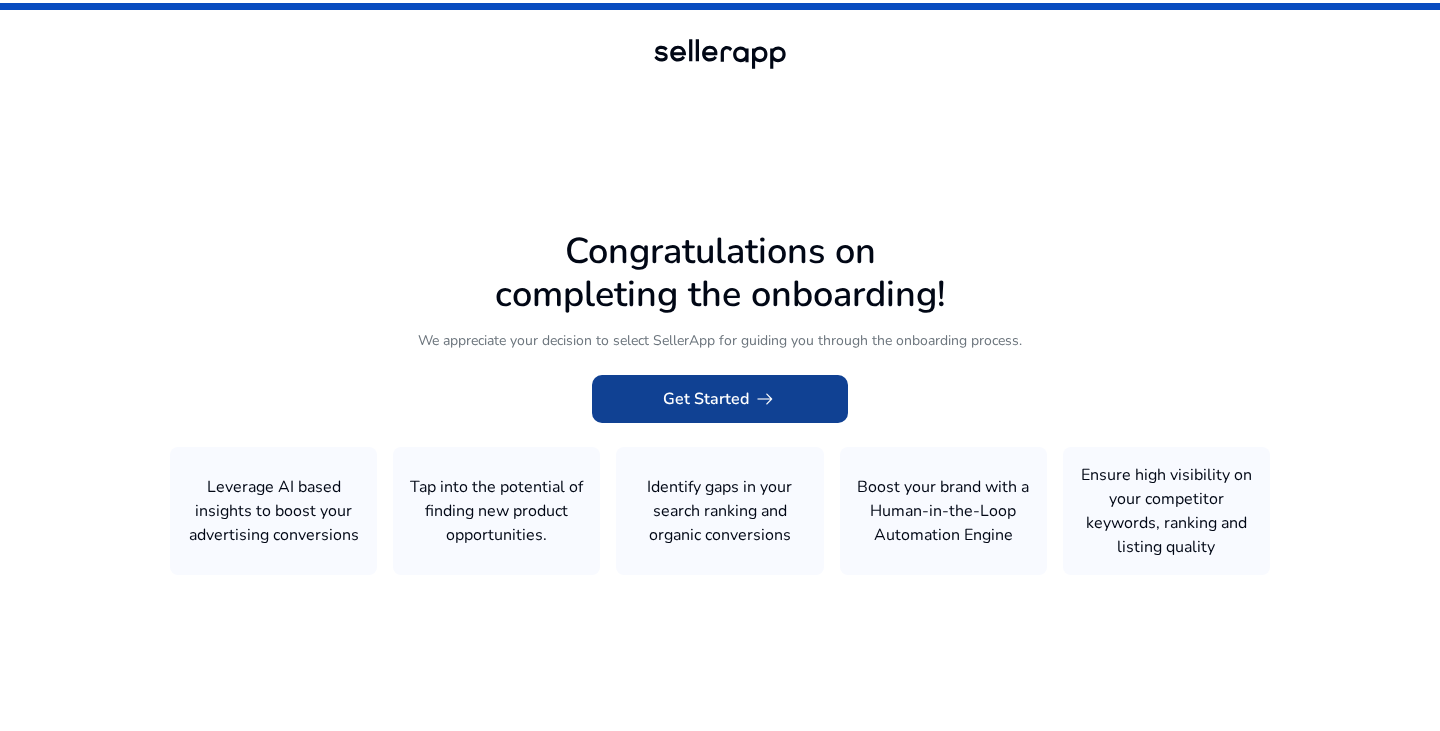 click on "Get Started   arrow_right_alt" 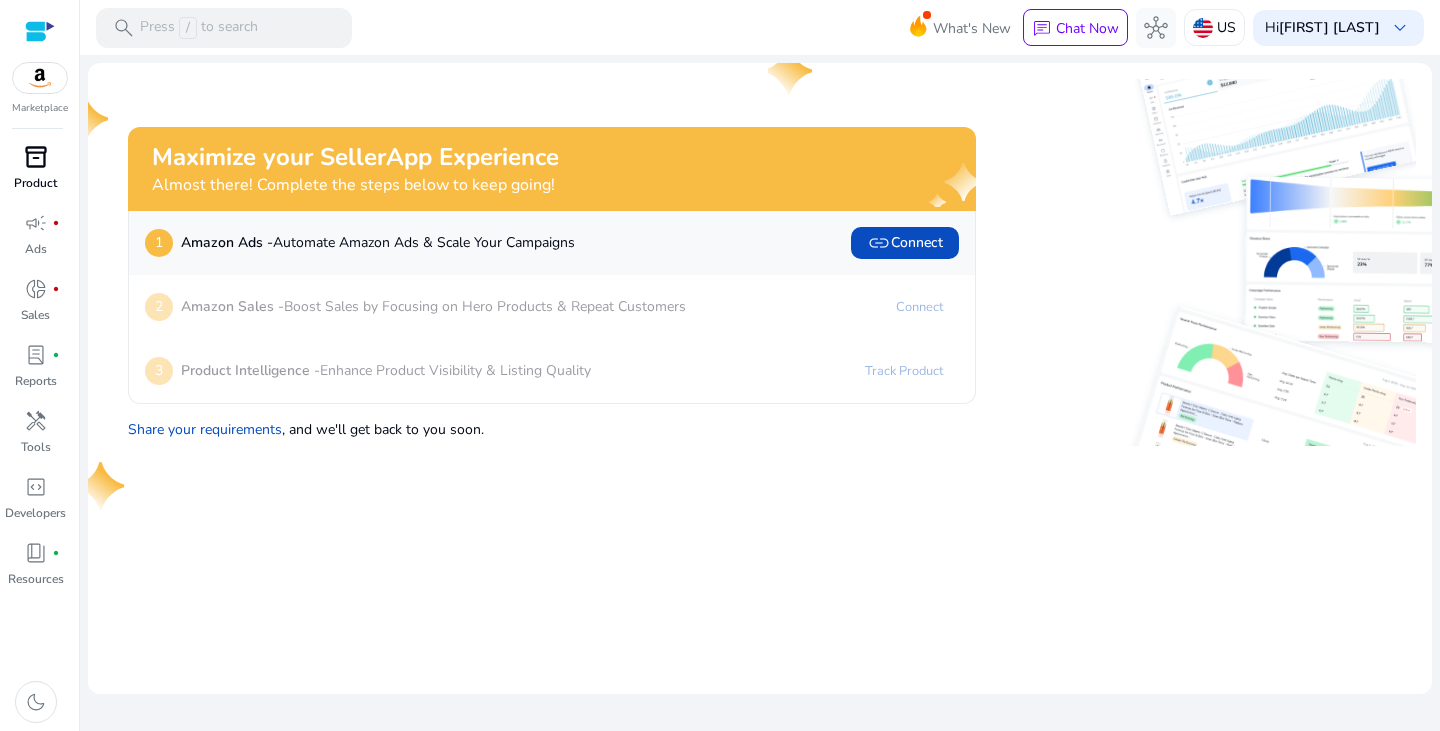 click on "inventory_2" at bounding box center [36, 157] 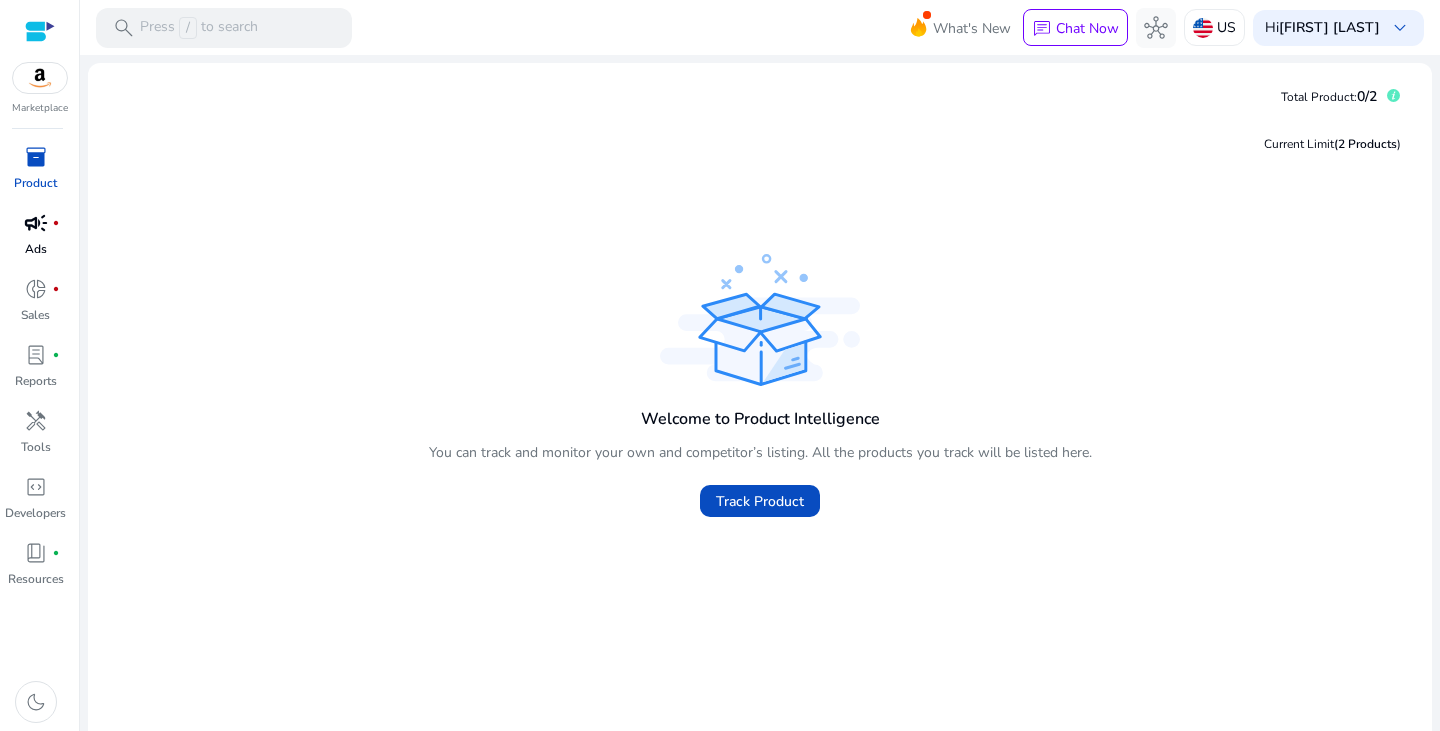 click on "campaign" at bounding box center [36, 223] 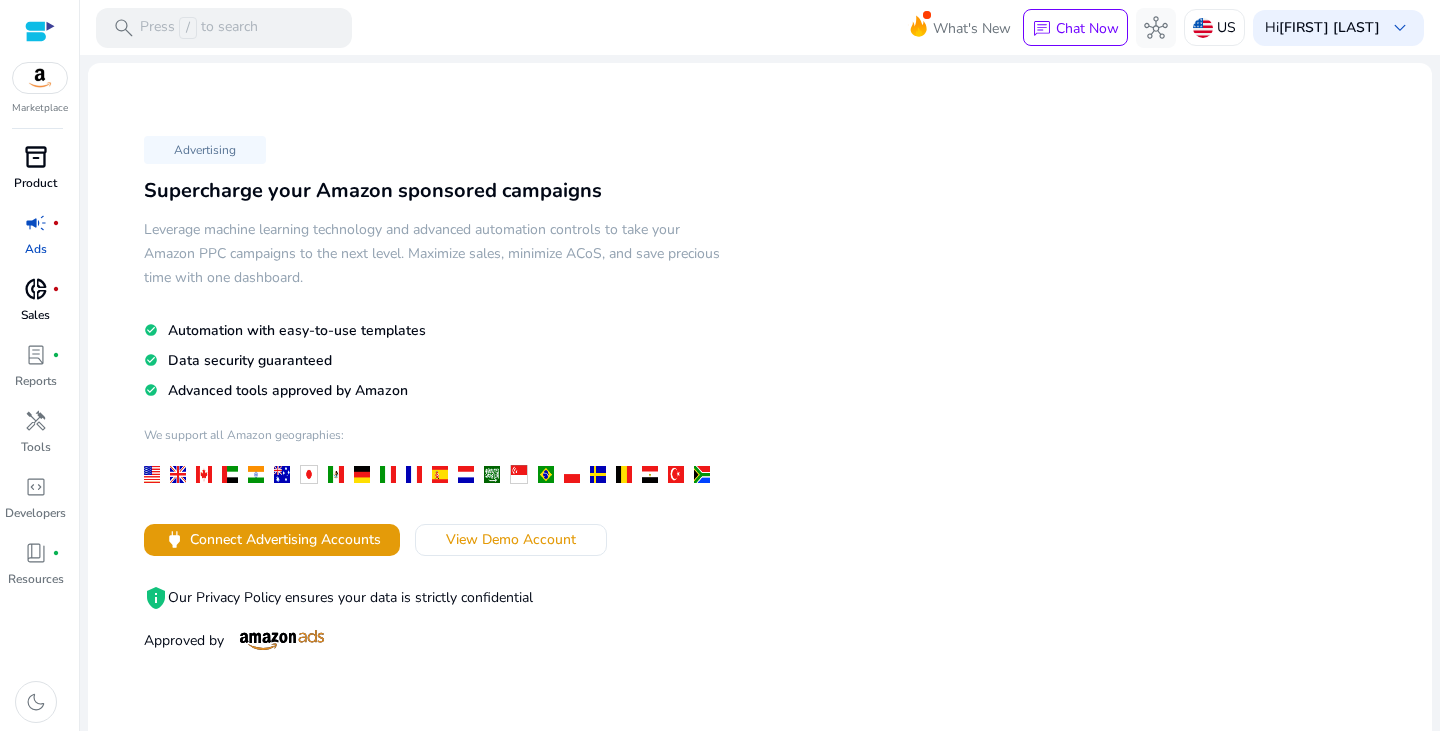 click on "donut_small" at bounding box center (36, 289) 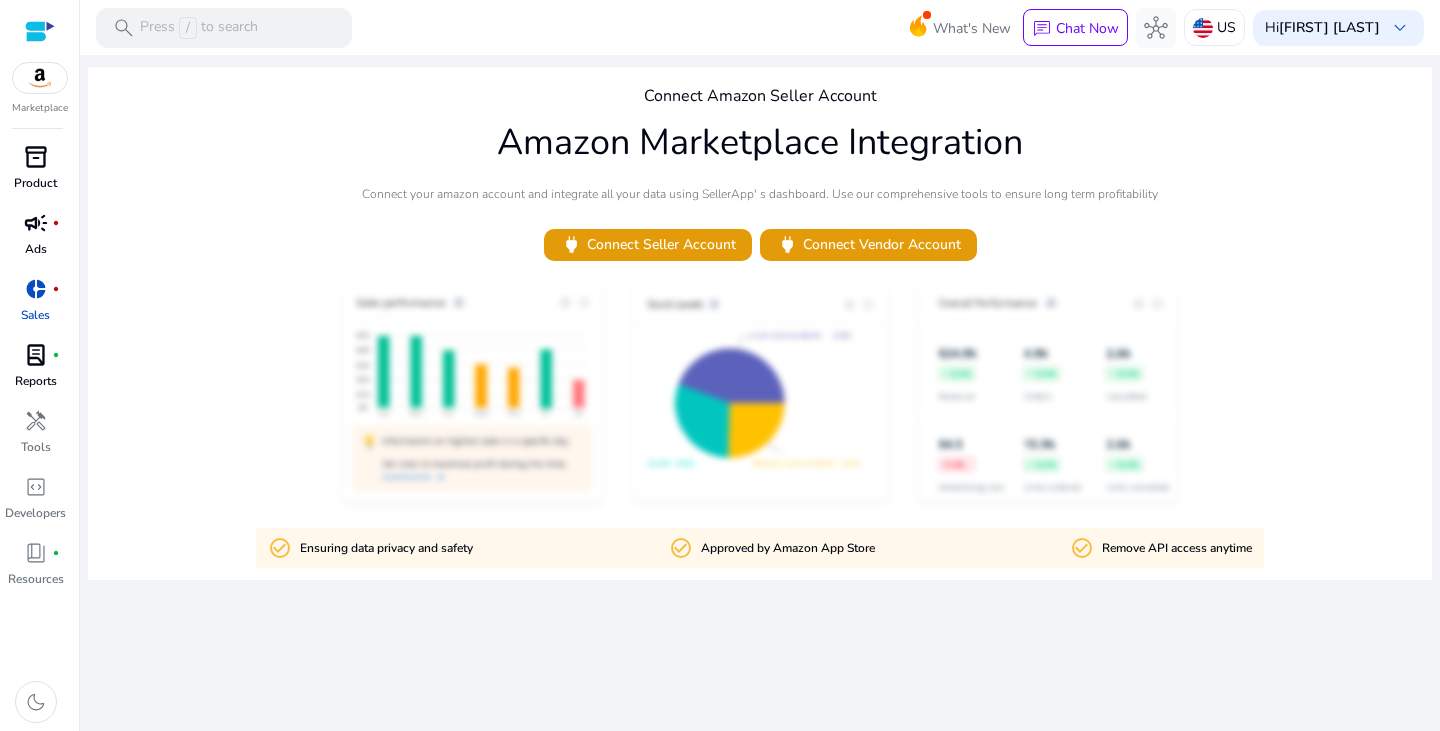 click on "lab_profile" at bounding box center [36, 355] 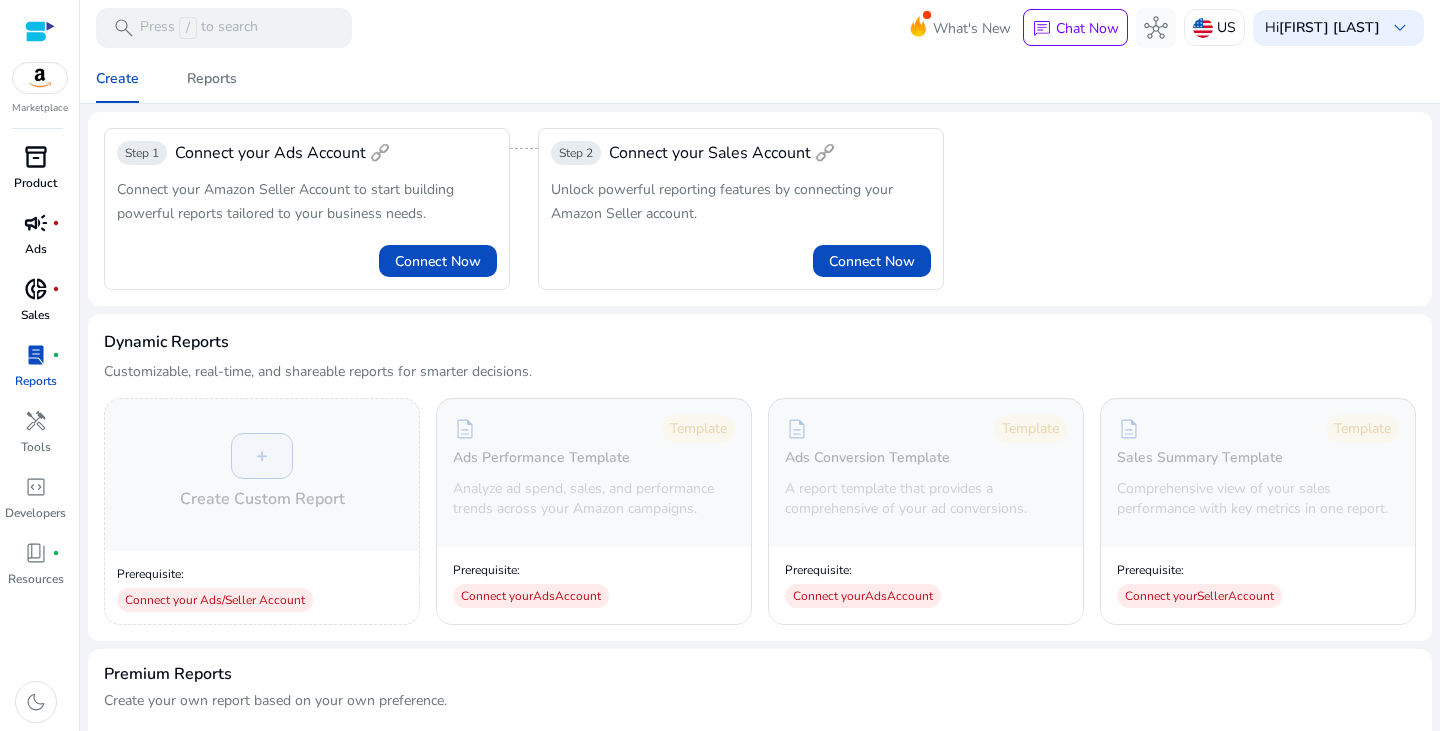 click on "inventory_2" at bounding box center [36, 157] 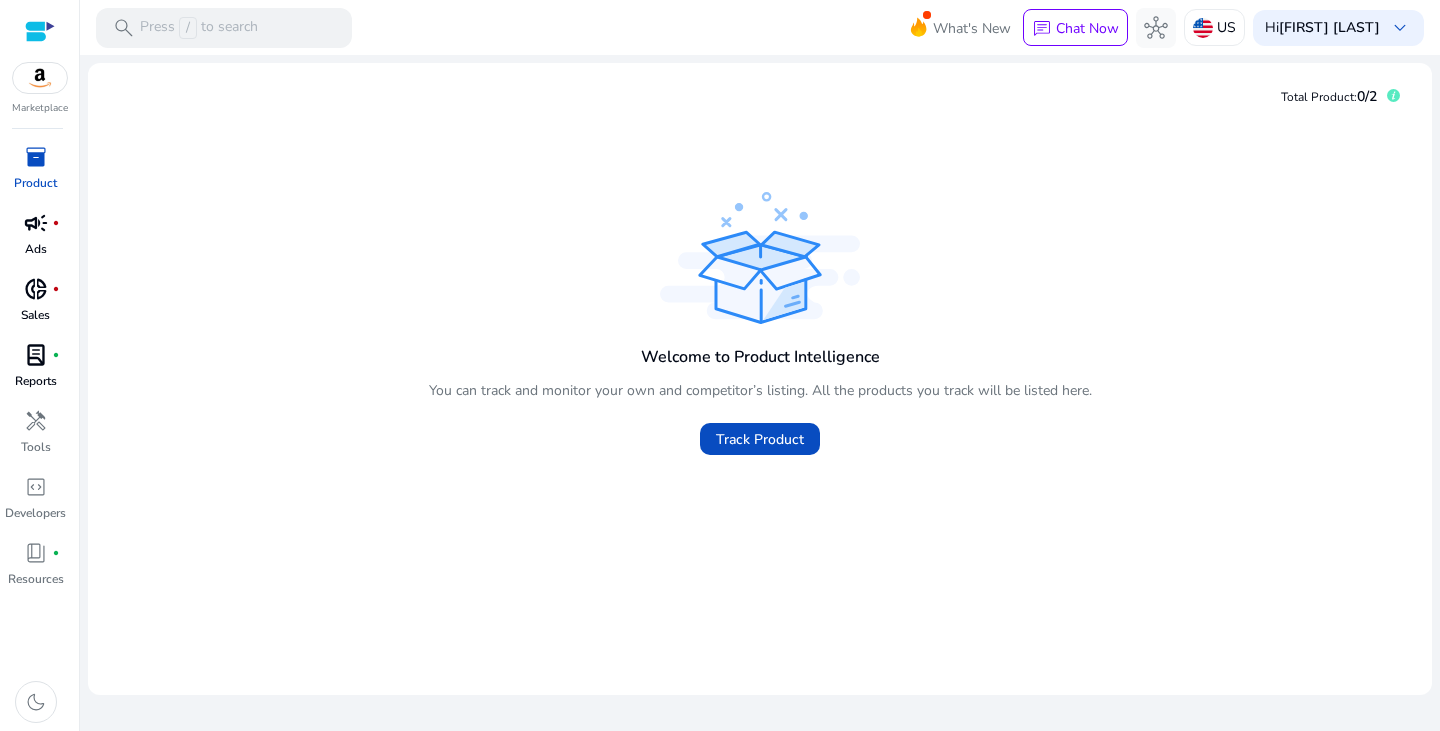 click on "inventory_2" at bounding box center (36, 157) 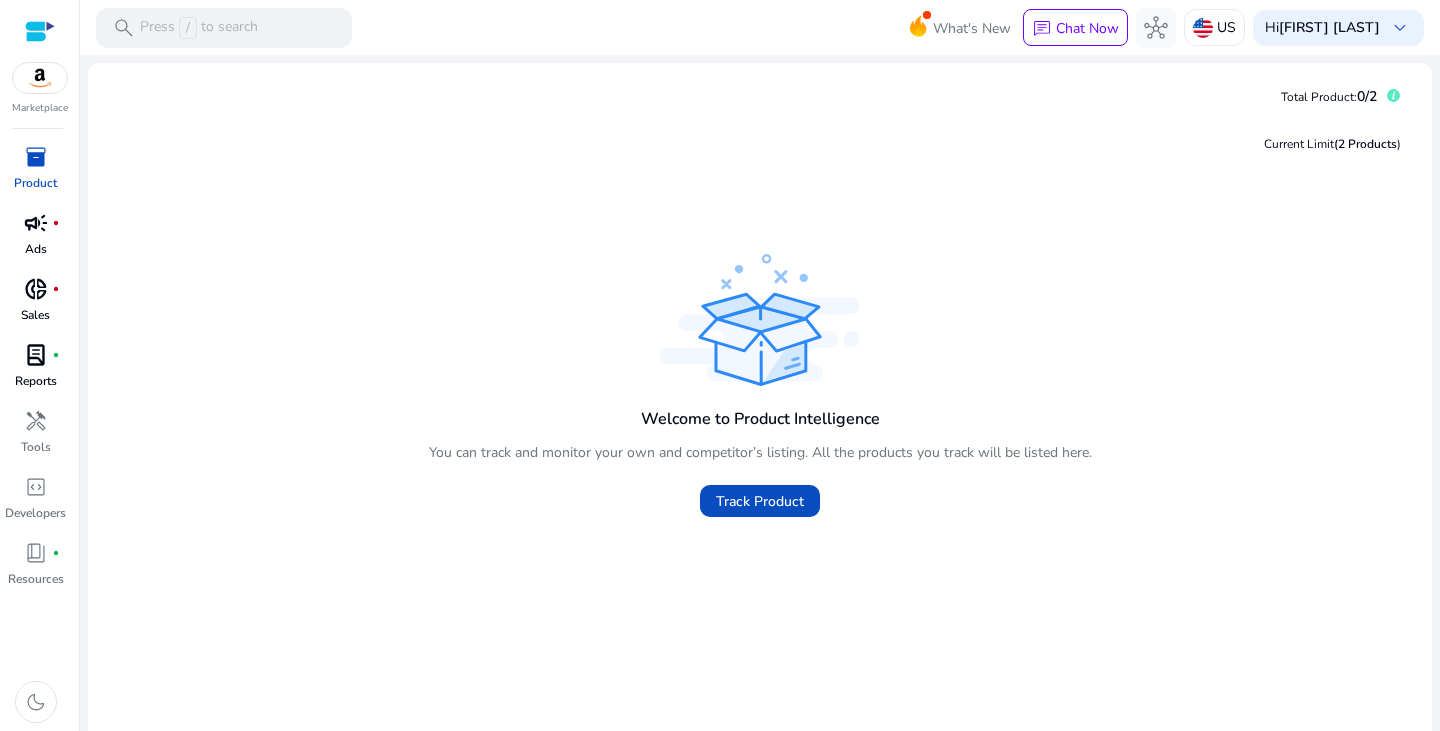 scroll, scrollTop: 0, scrollLeft: 0, axis: both 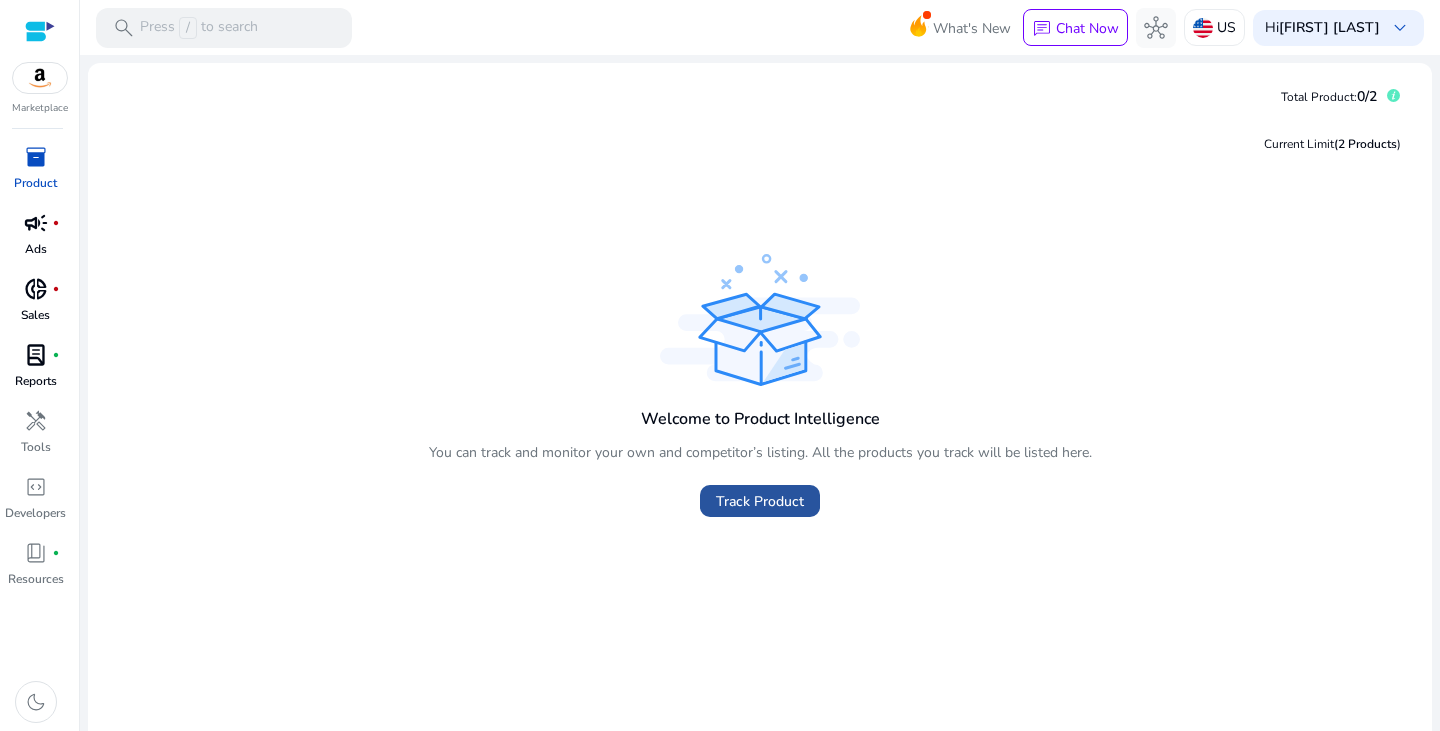 click on "Track Product" 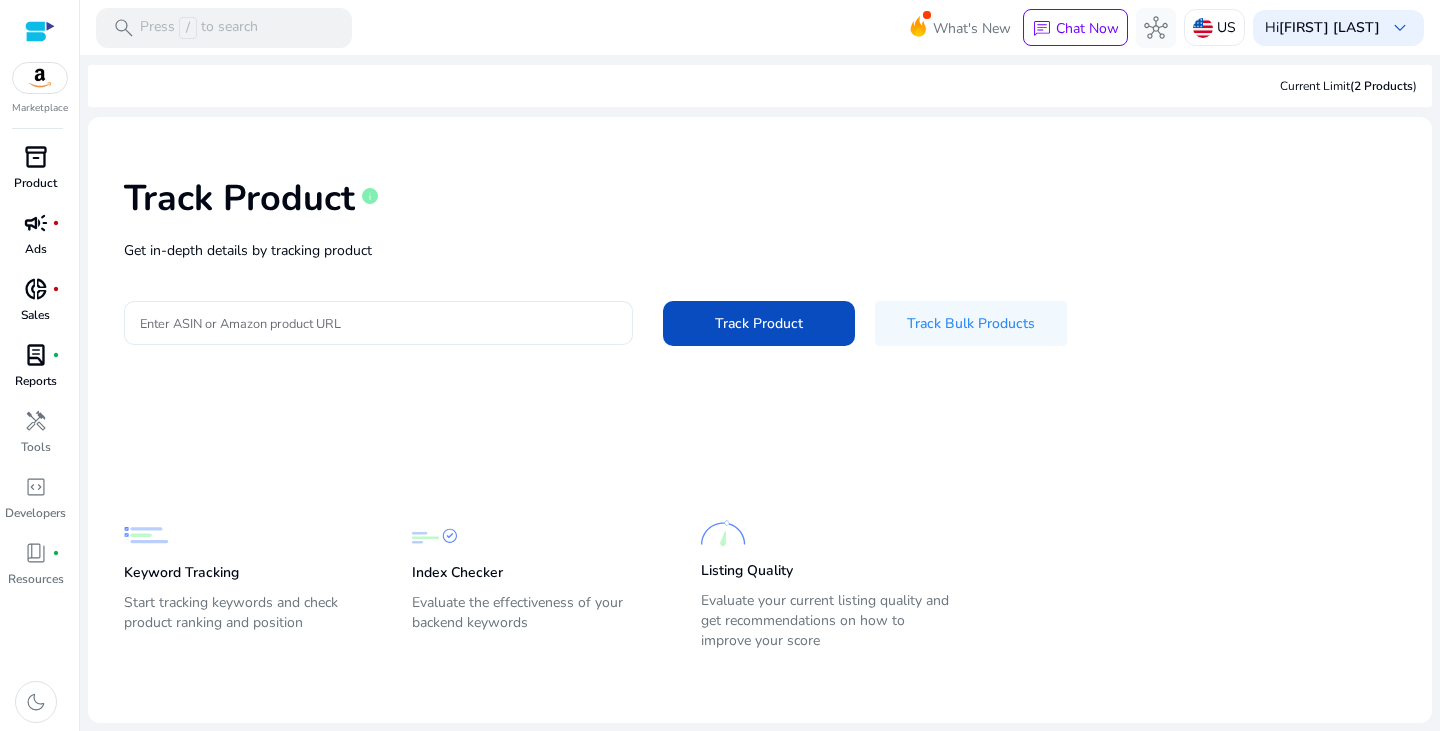 click on "Enter ASIN or Amazon product URL" at bounding box center (378, 323) 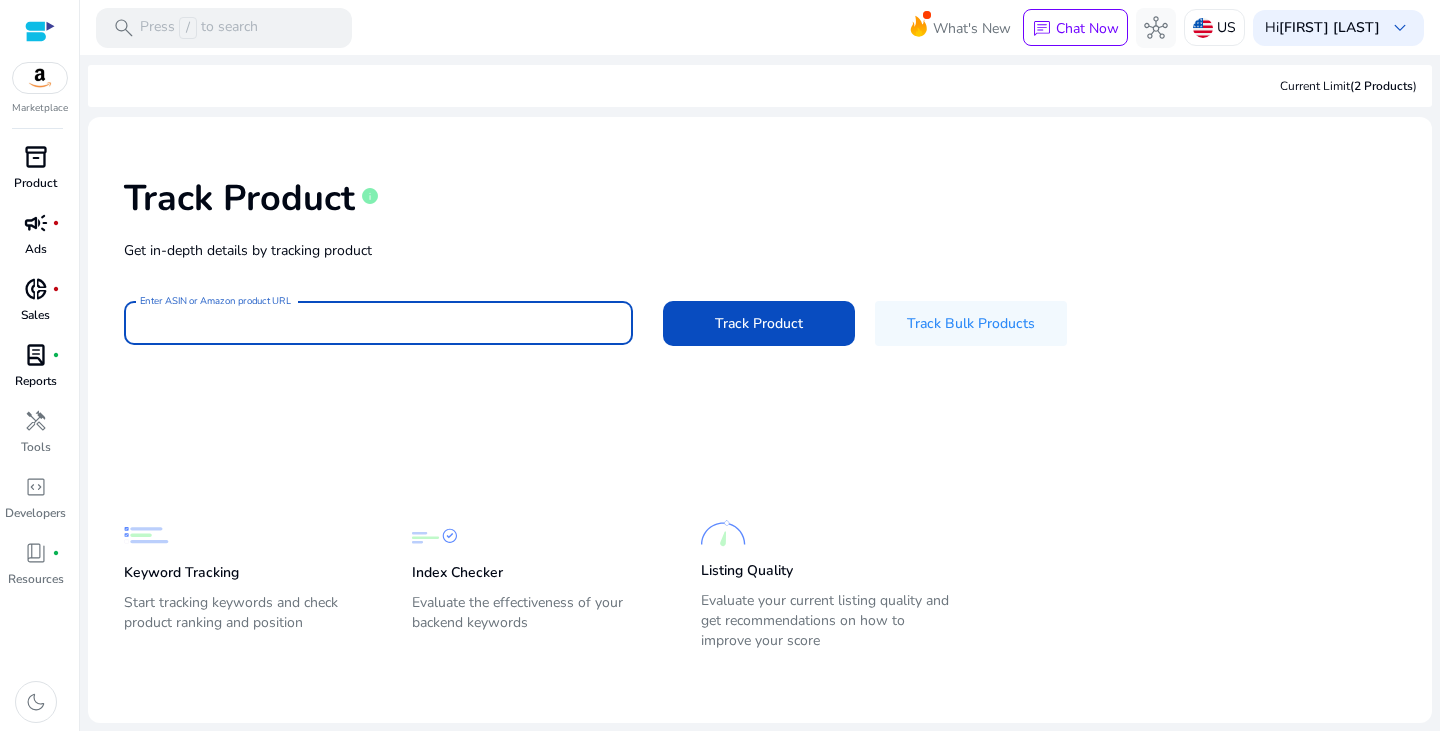 paste on "**********" 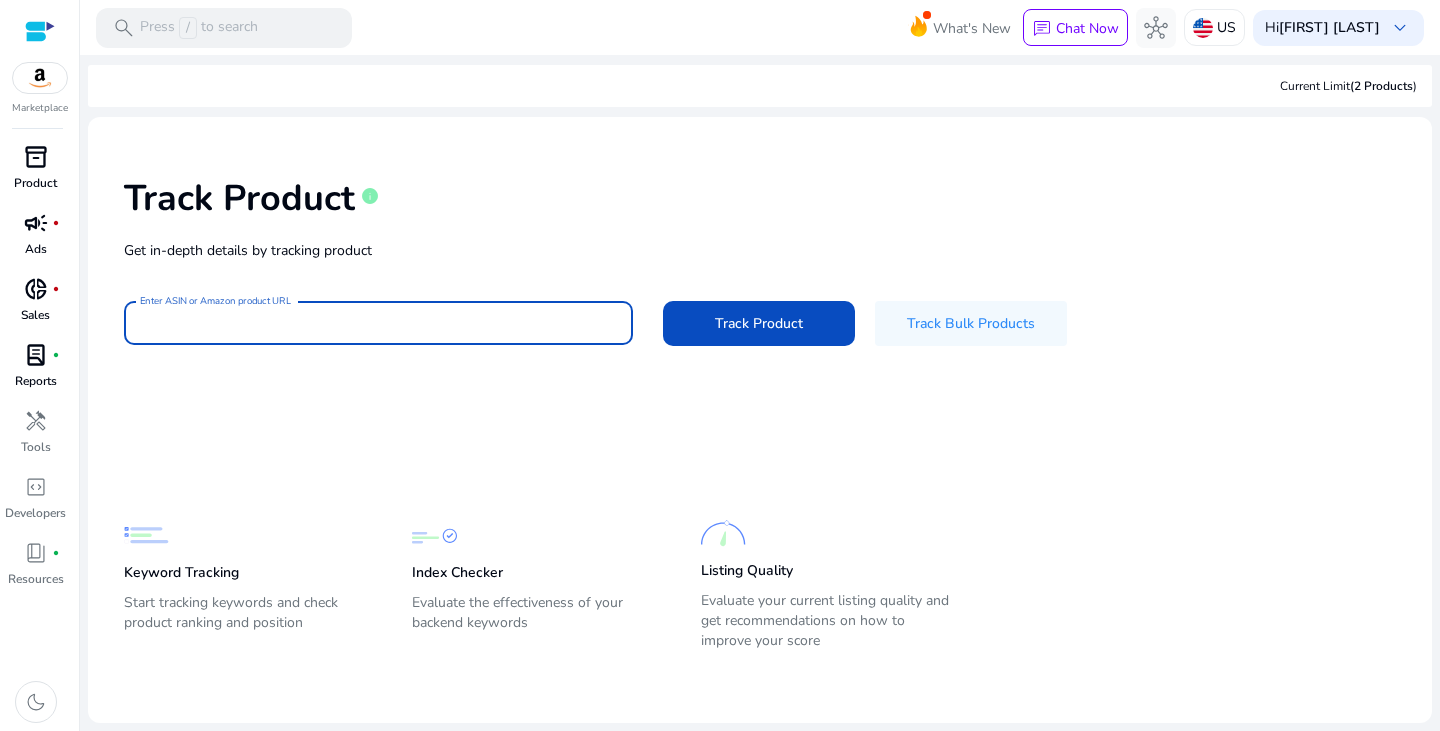 paste on "**********" 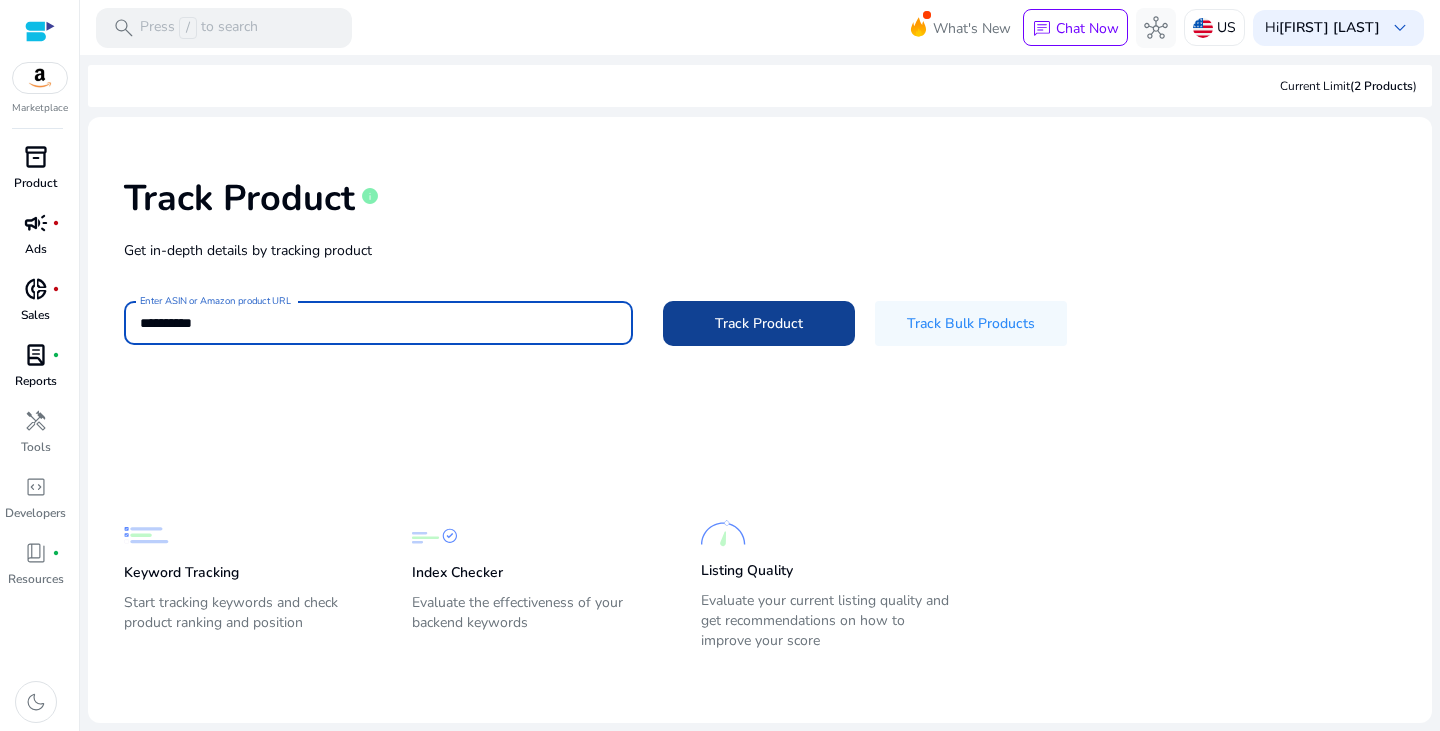 type on "**********" 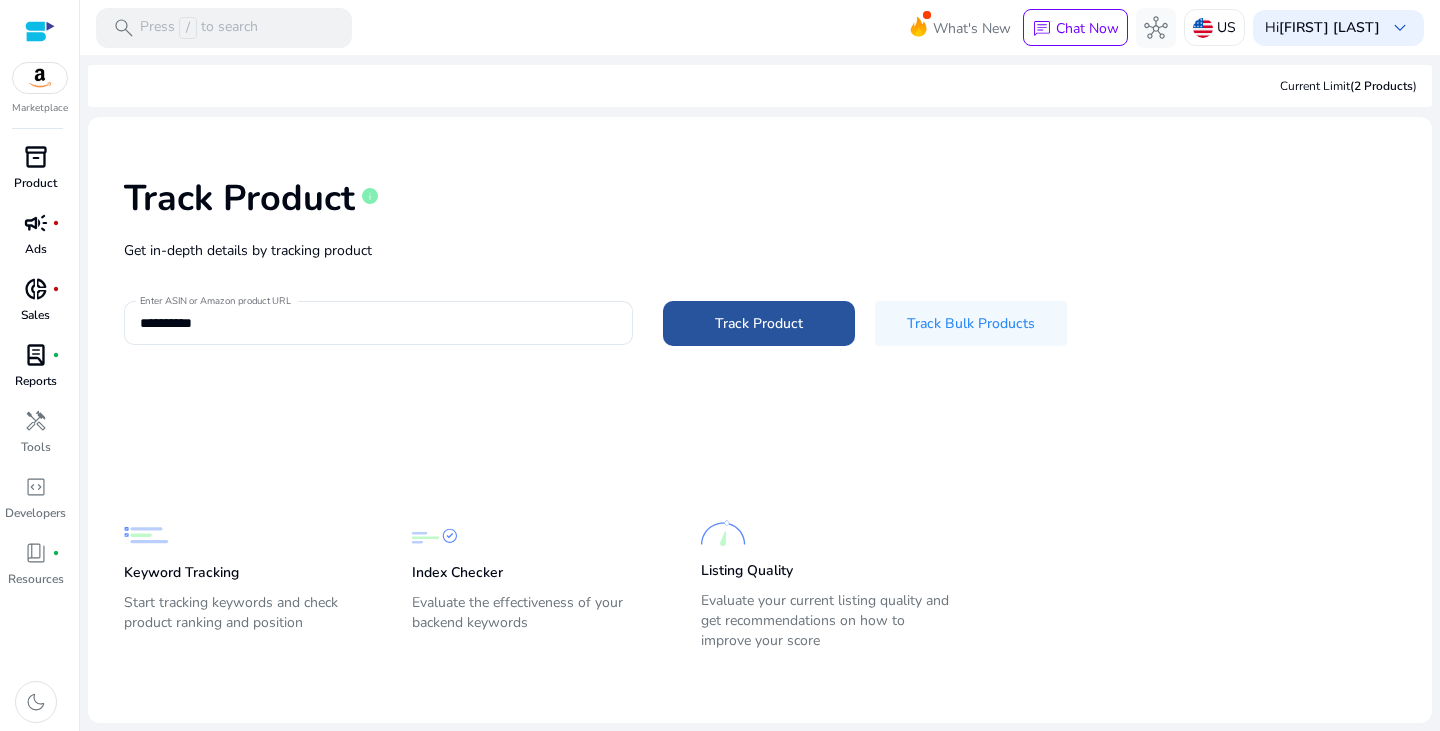 click 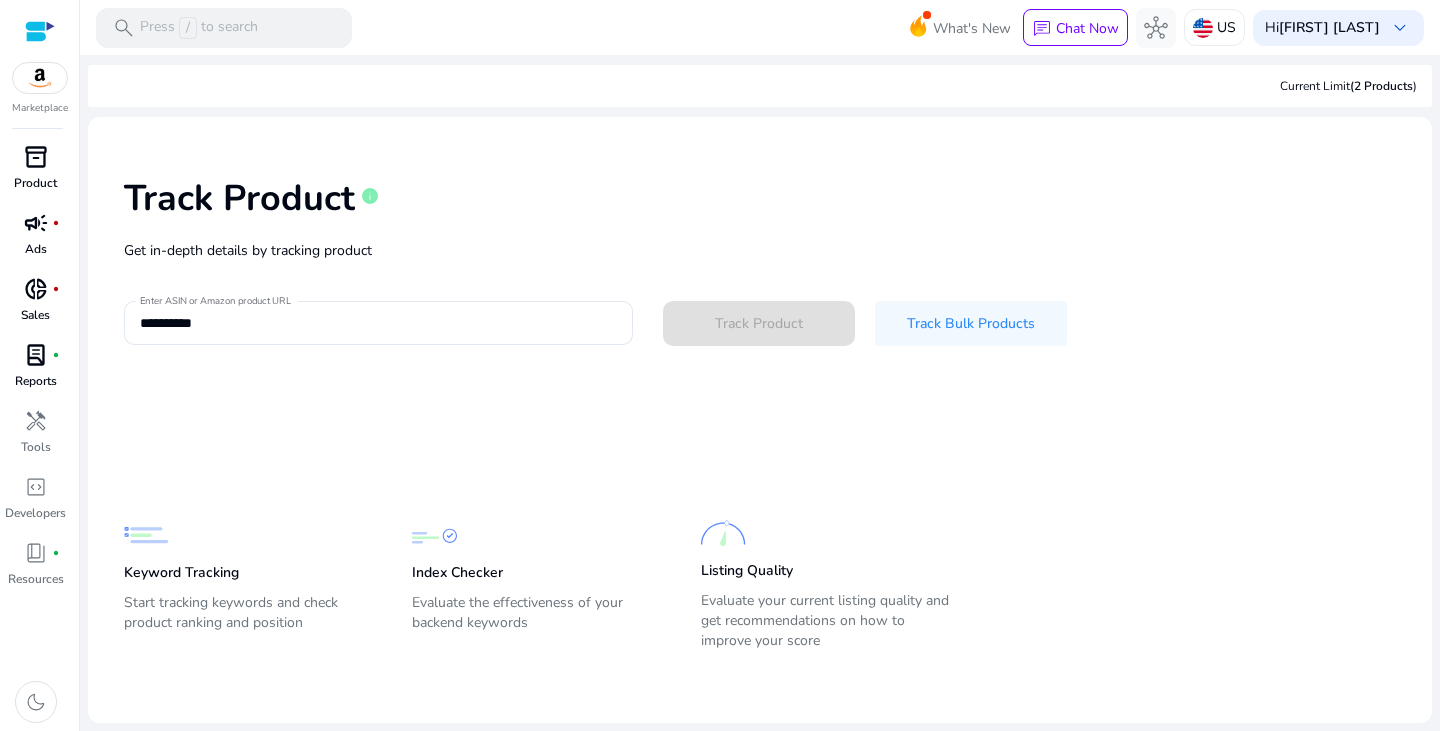 type 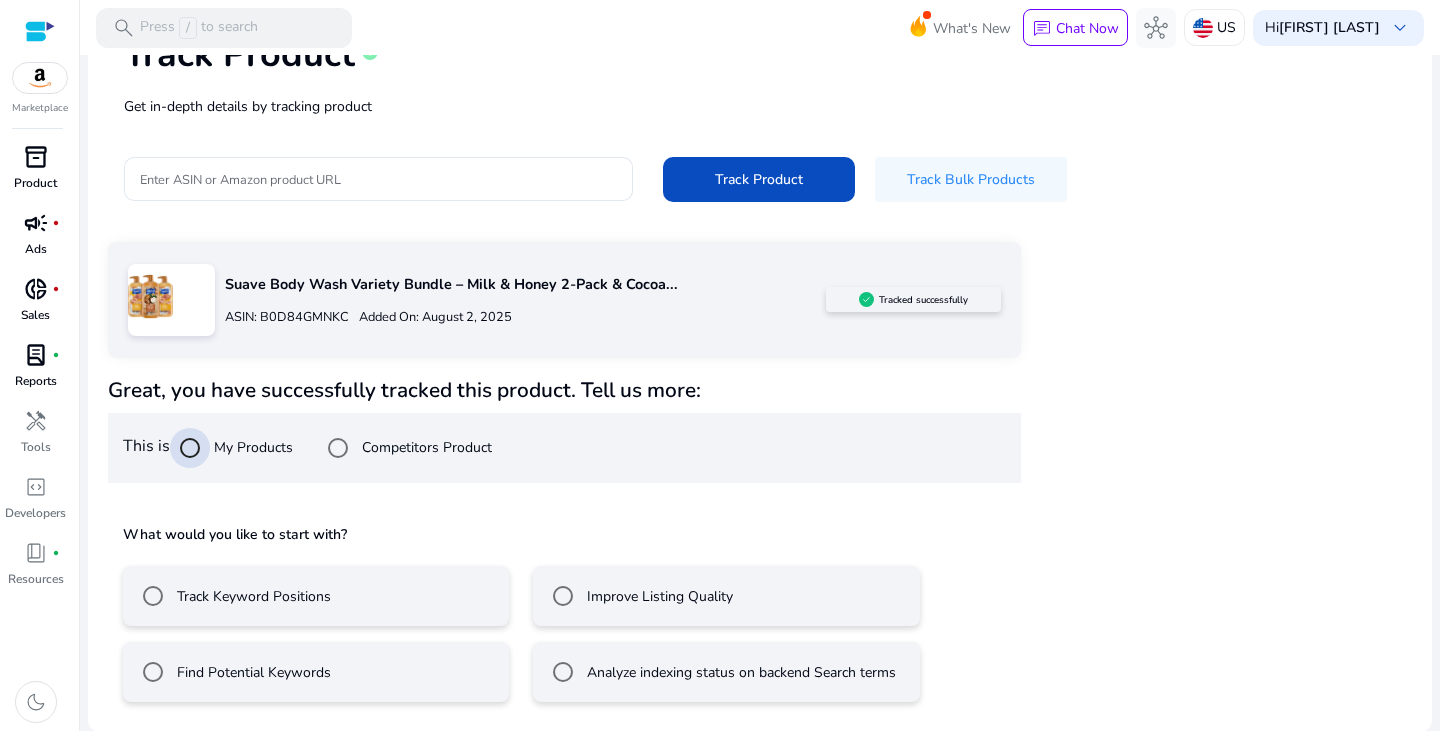 scroll, scrollTop: 145, scrollLeft: 0, axis: vertical 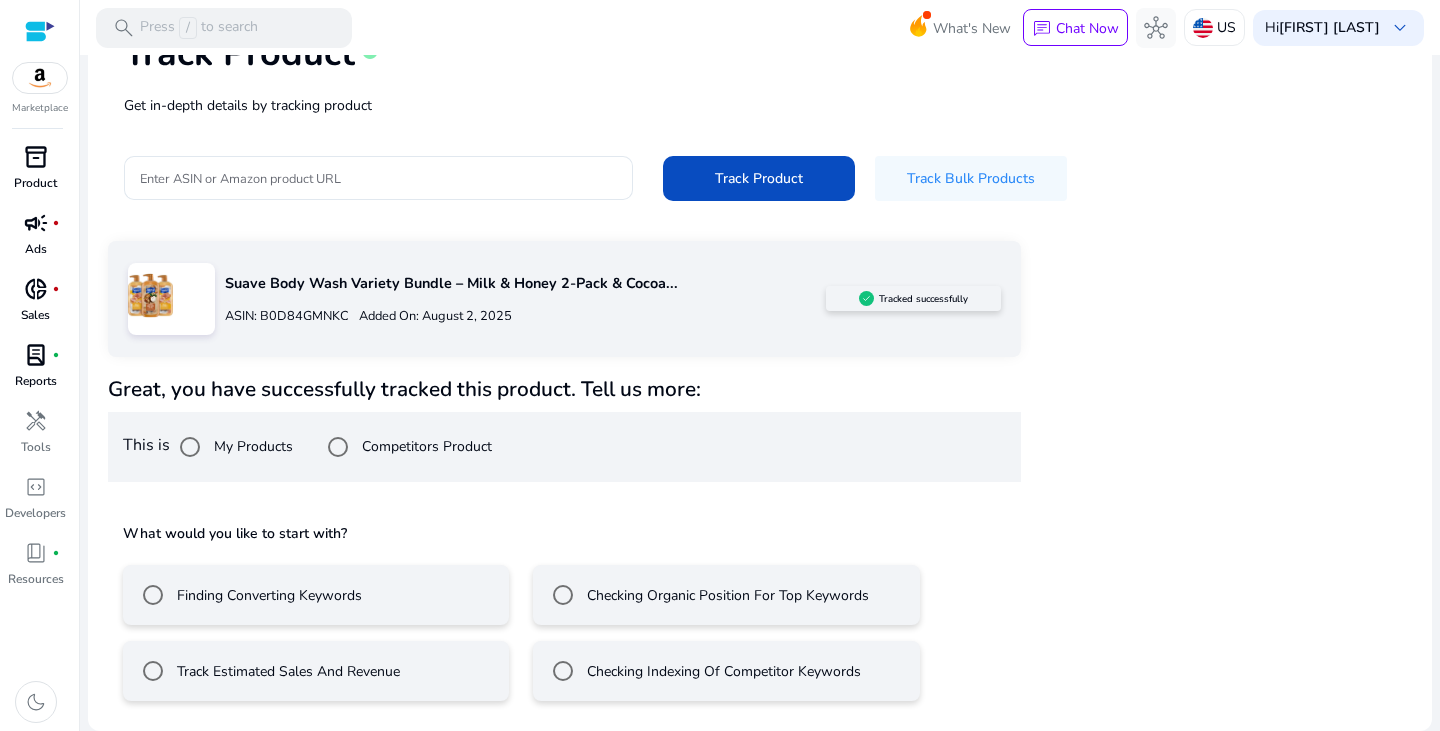 click on "My Products" at bounding box center [251, 446] 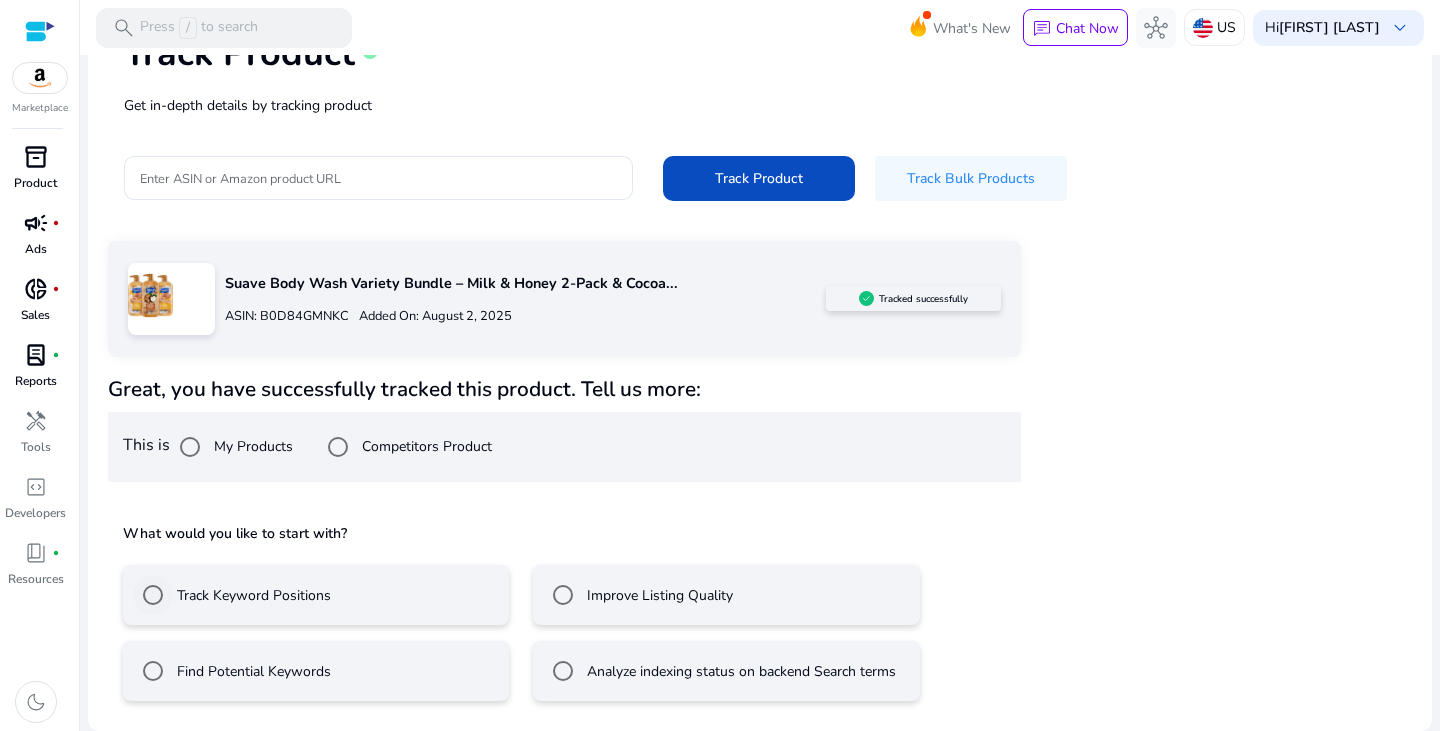 click on "Track Keyword Positions" at bounding box center [252, 595] 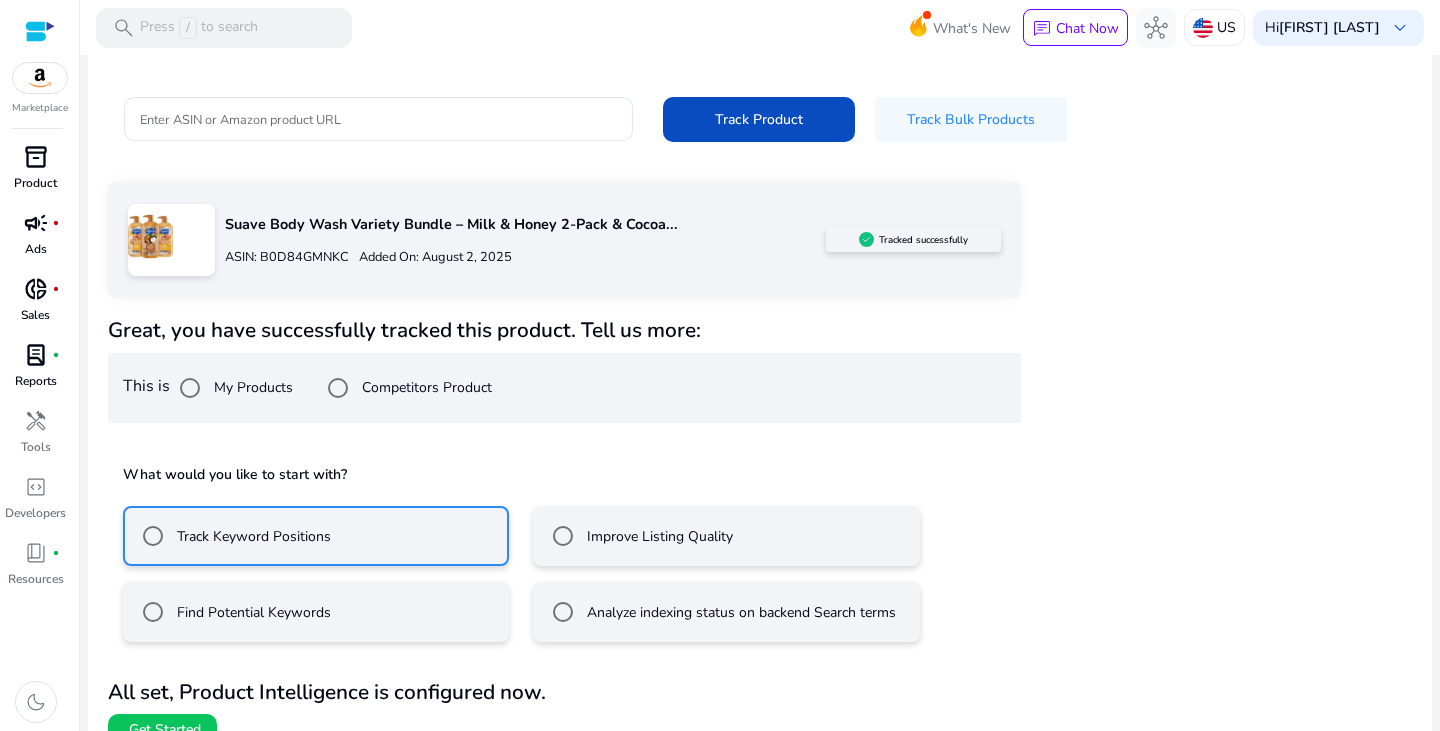click on "Great, you have successfully tracked this product. Tell us more:   This is  My Products Competitors Product What would you like to start with? Track Keyword Positions Improve Listing Quality Find Potential Keywords Analyze indexing status on backend Search terms All set, Product Intelligence is configured now. Get Started" 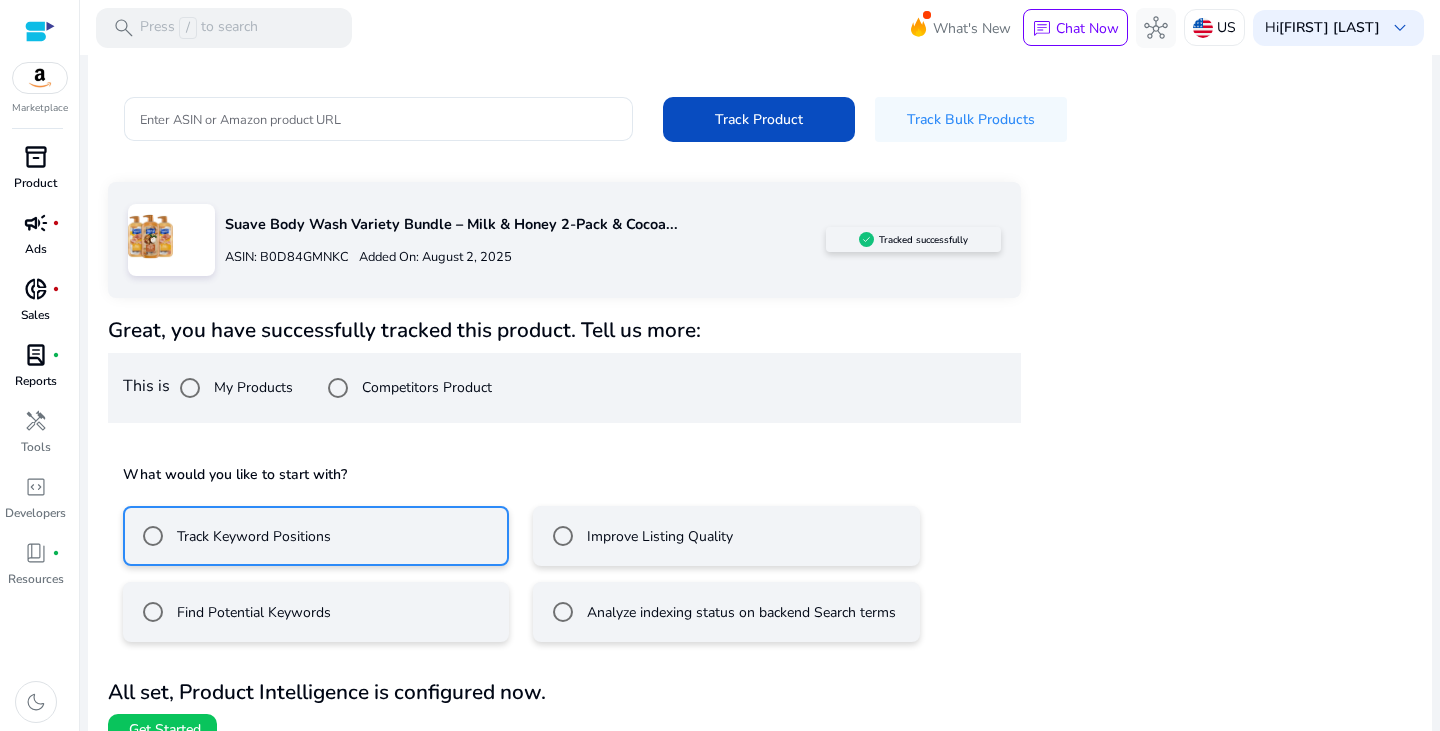 scroll, scrollTop: 234, scrollLeft: 0, axis: vertical 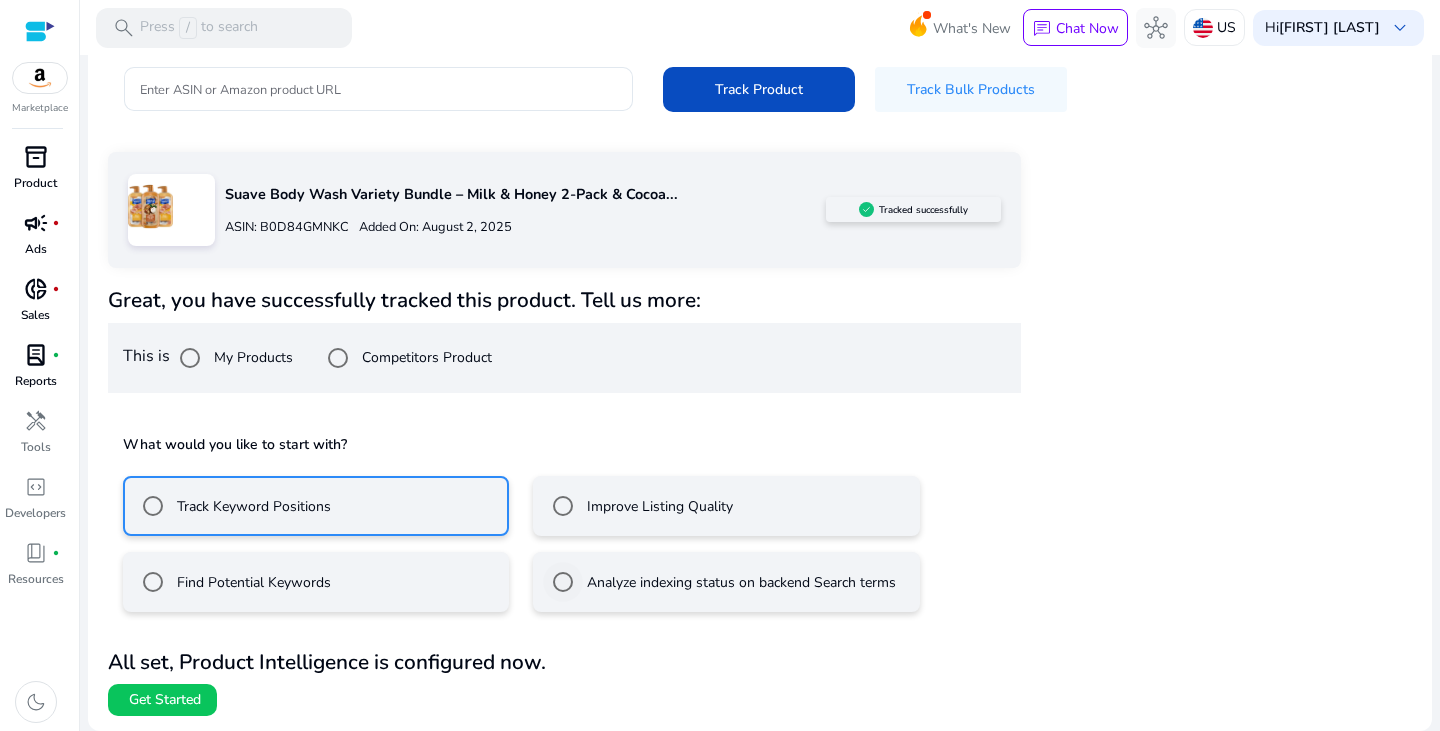 click on "Analyze indexing status on backend Search terms" at bounding box center (739, 582) 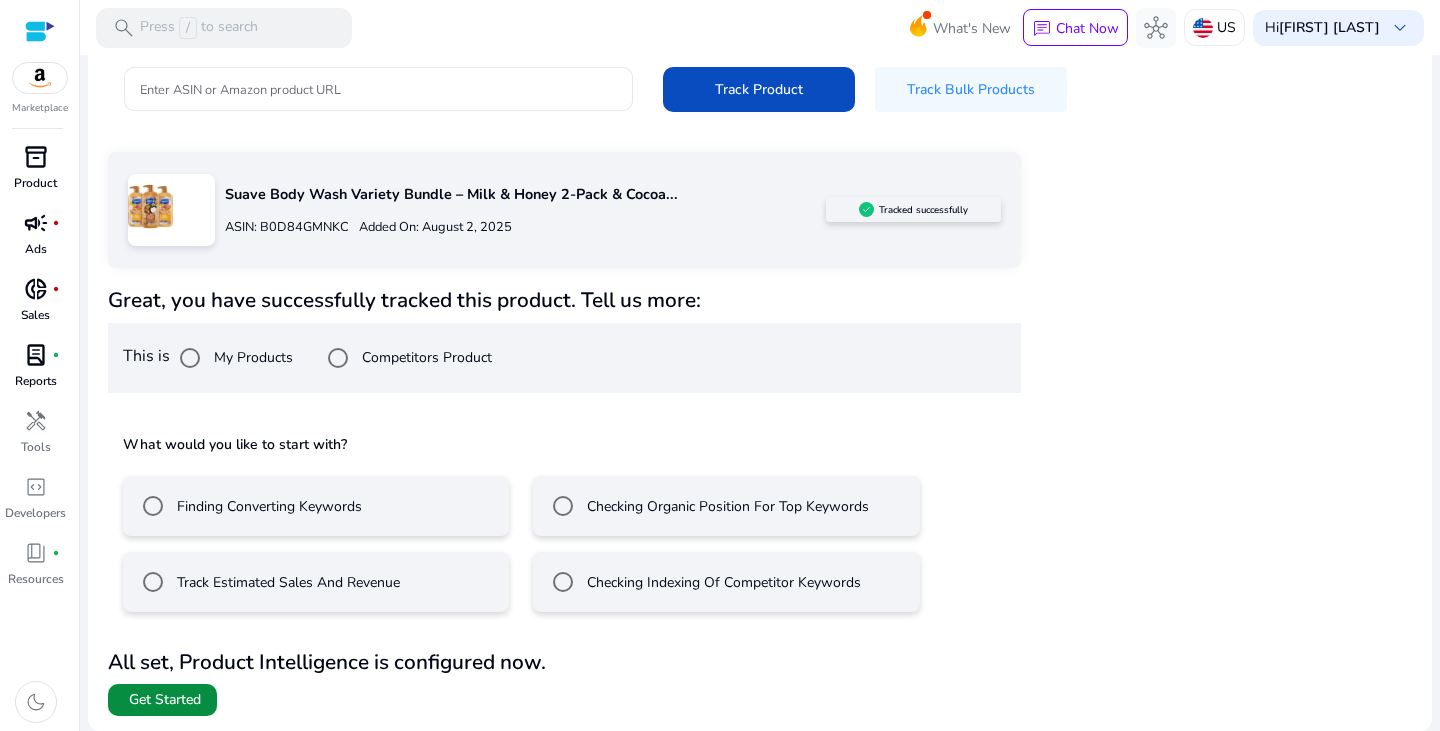 click on "Get Started" at bounding box center [165, 700] 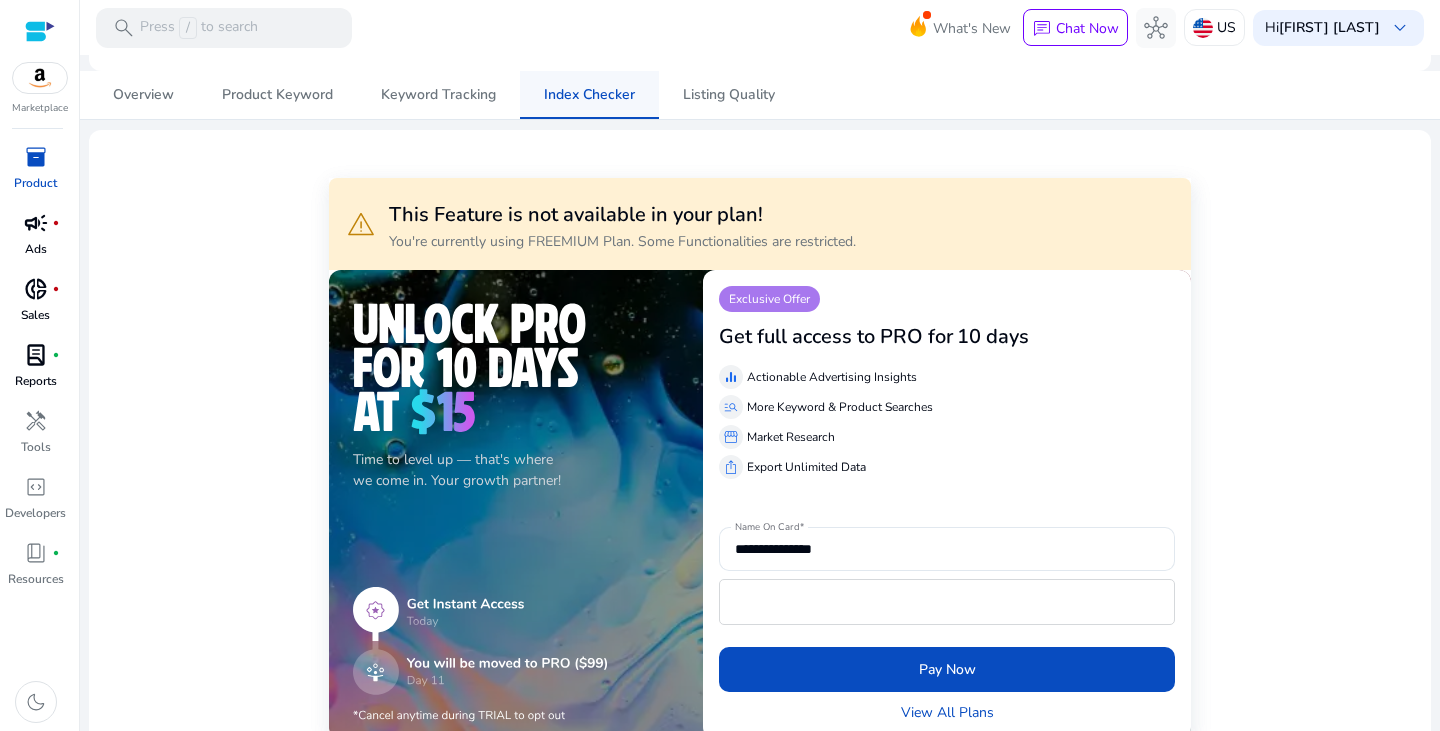 scroll, scrollTop: 0, scrollLeft: 0, axis: both 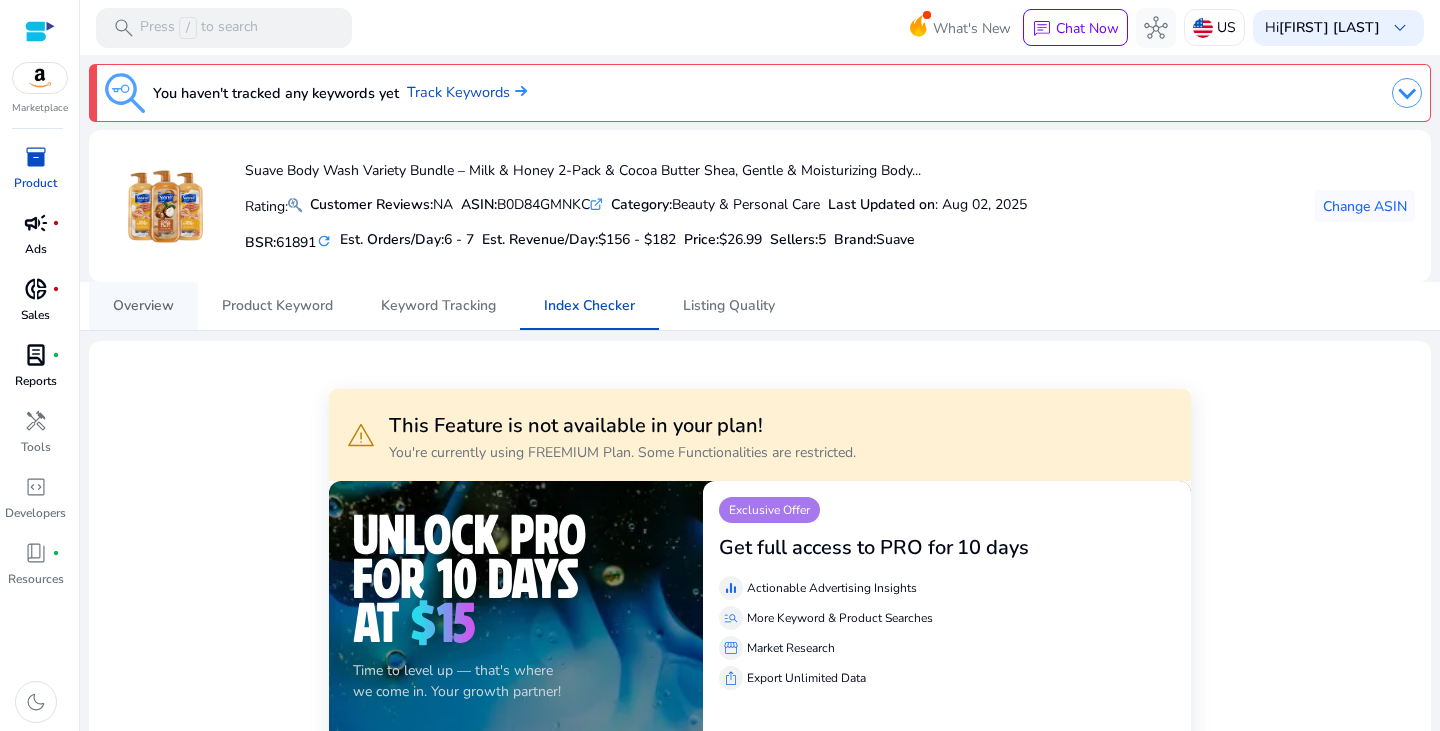 click on "Overview" at bounding box center (143, 306) 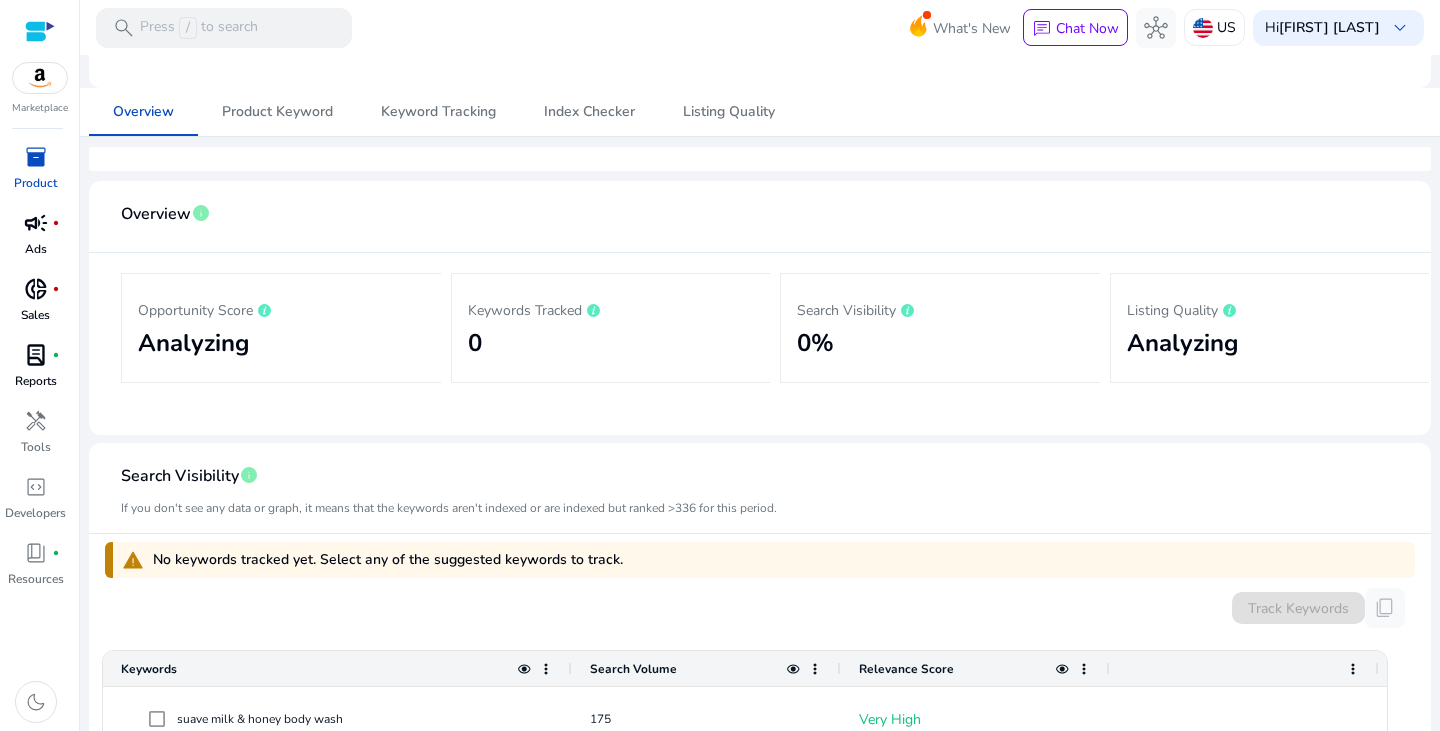 scroll, scrollTop: 193, scrollLeft: 0, axis: vertical 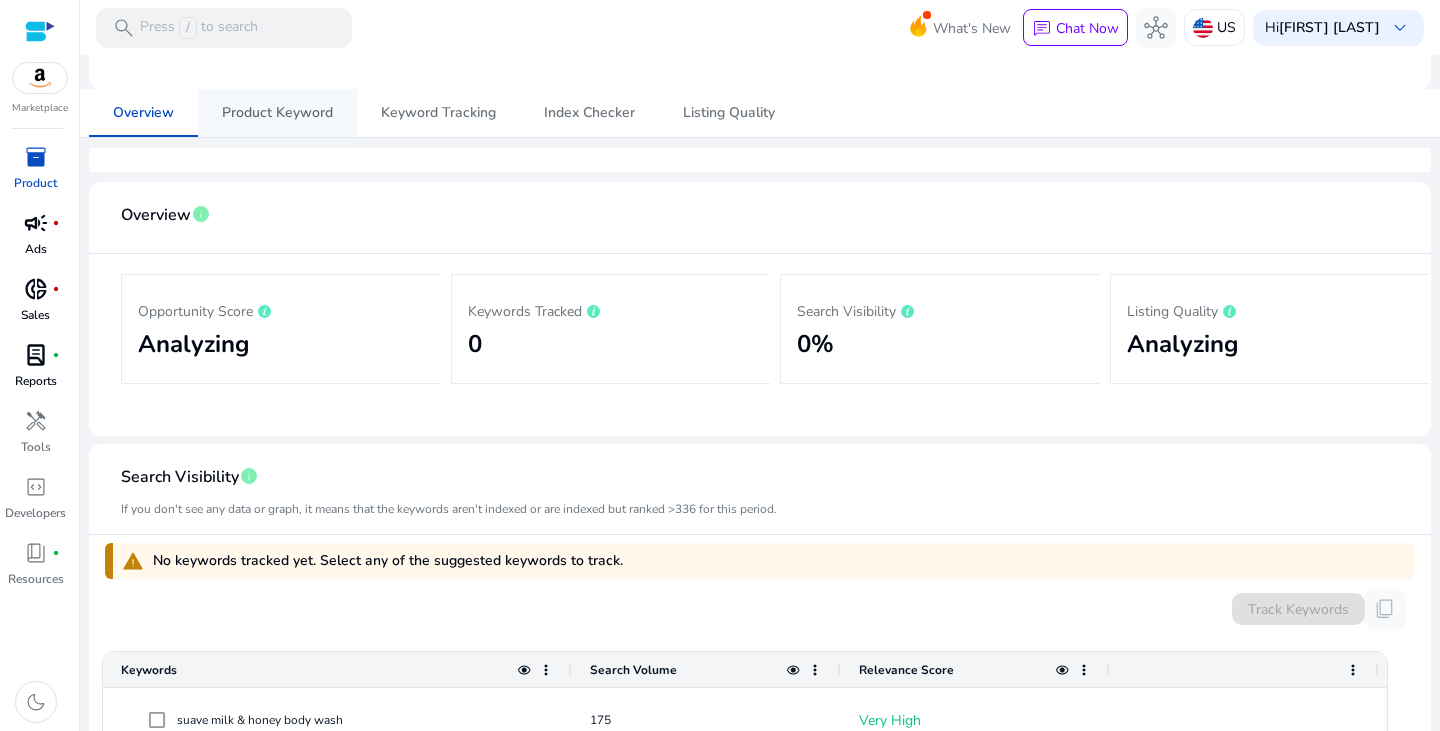 click on "Product Keyword" at bounding box center (277, 113) 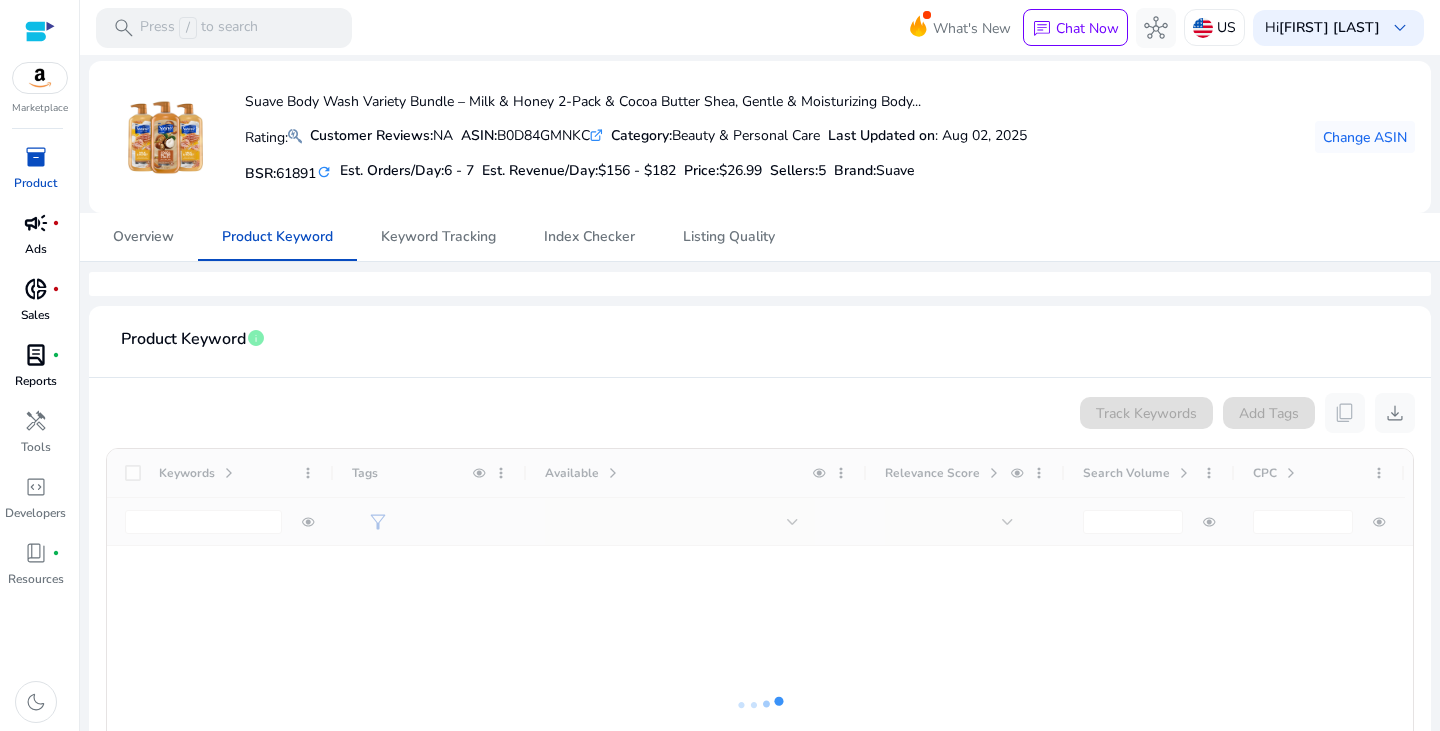 scroll, scrollTop: 68, scrollLeft: 0, axis: vertical 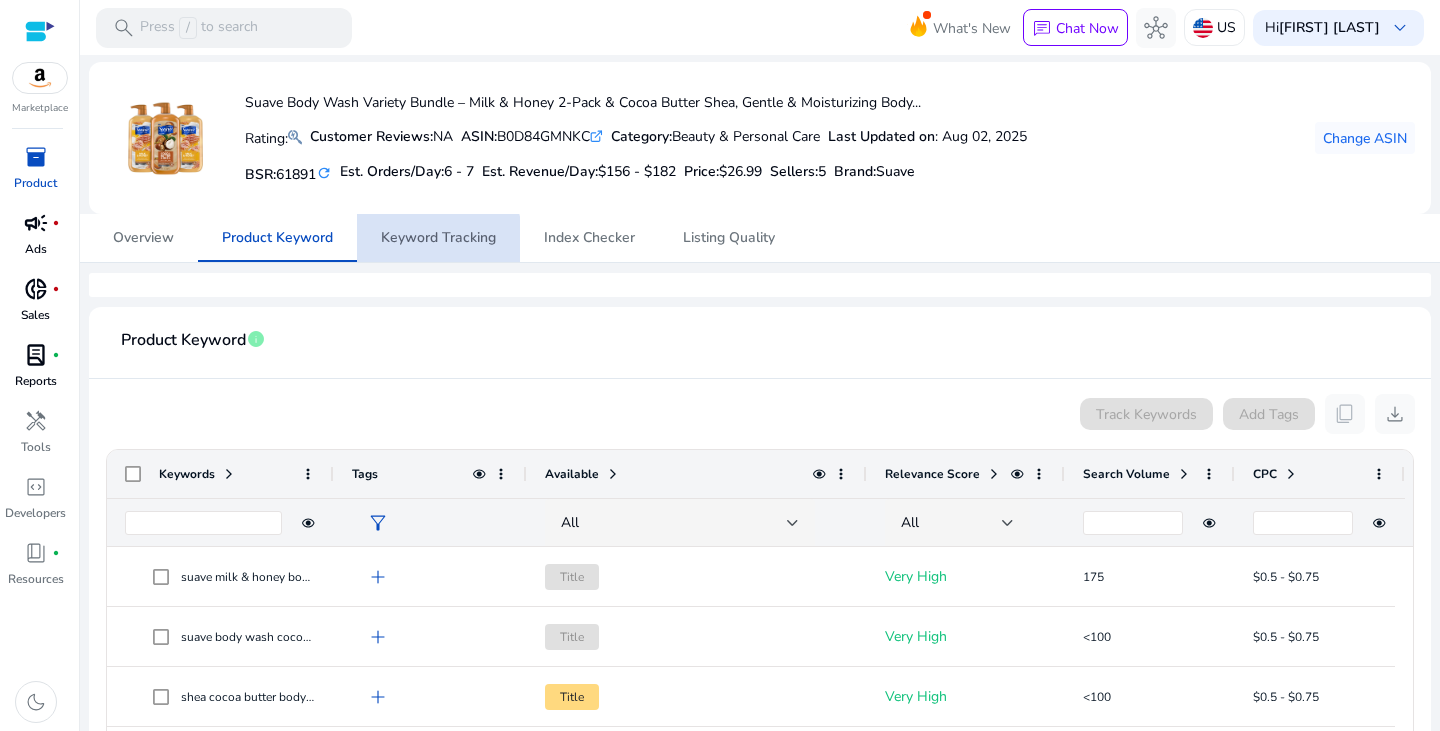 click on "Keyword Tracking" at bounding box center [438, 238] 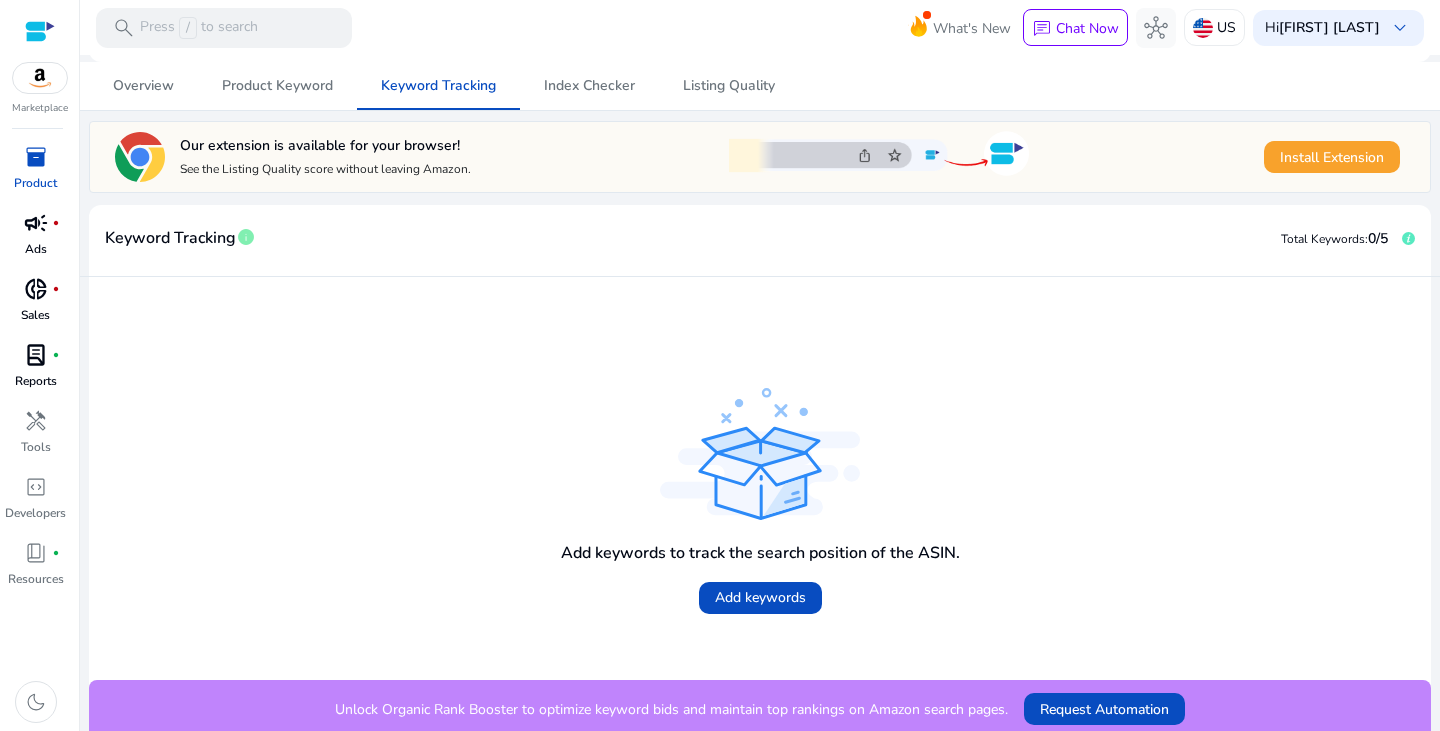 scroll, scrollTop: 227, scrollLeft: 0, axis: vertical 